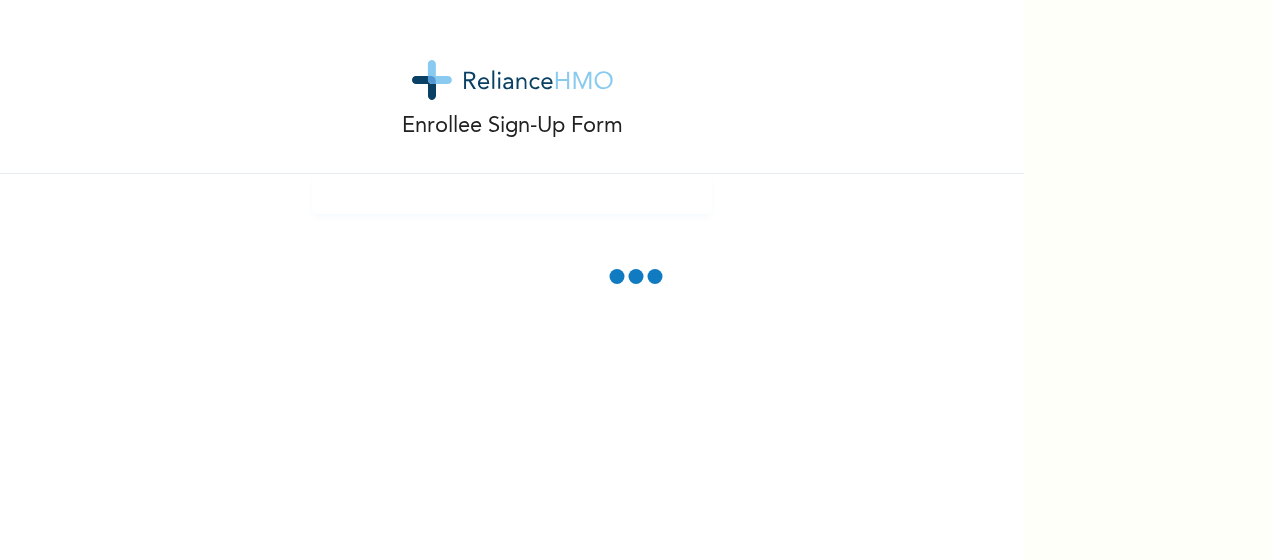 scroll, scrollTop: 0, scrollLeft: 0, axis: both 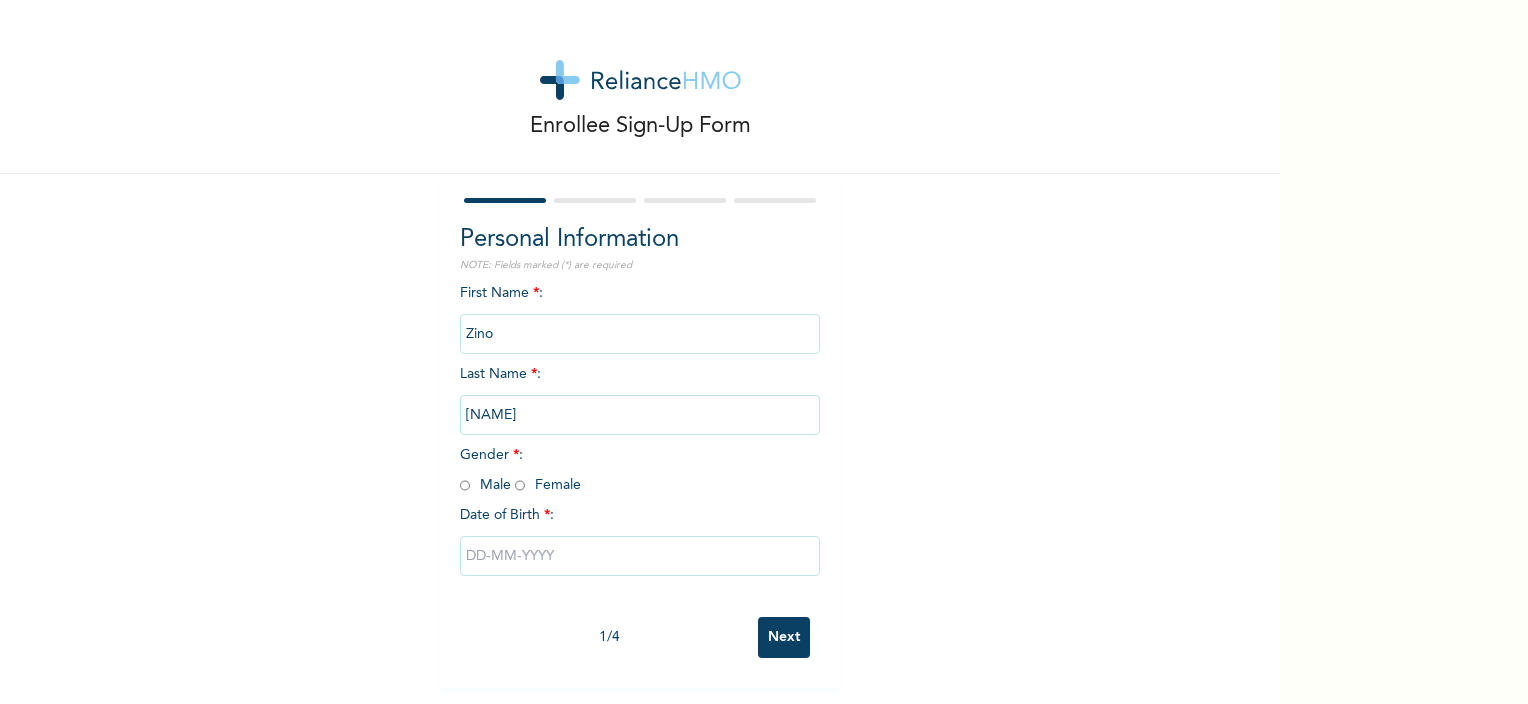click at bounding box center (640, 556) 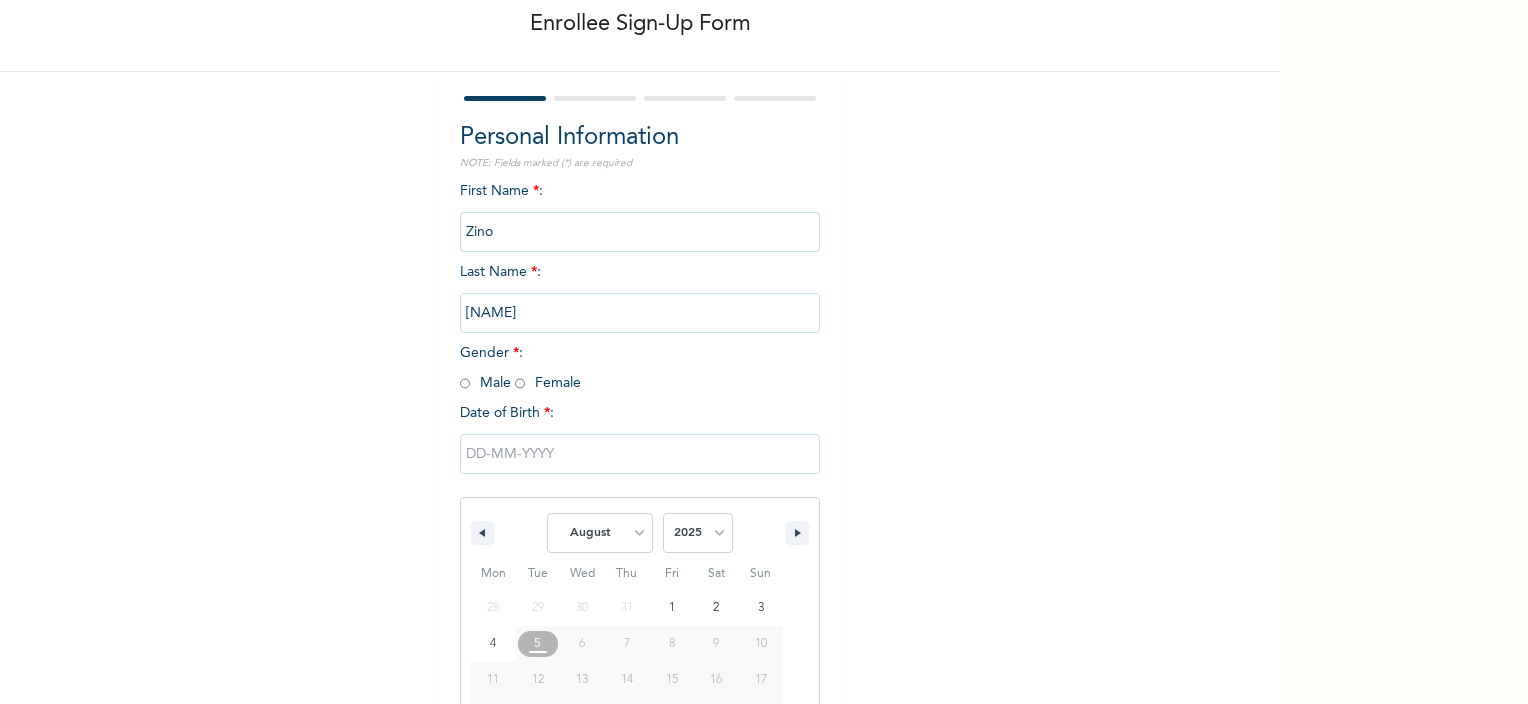 scroll, scrollTop: 204, scrollLeft: 0, axis: vertical 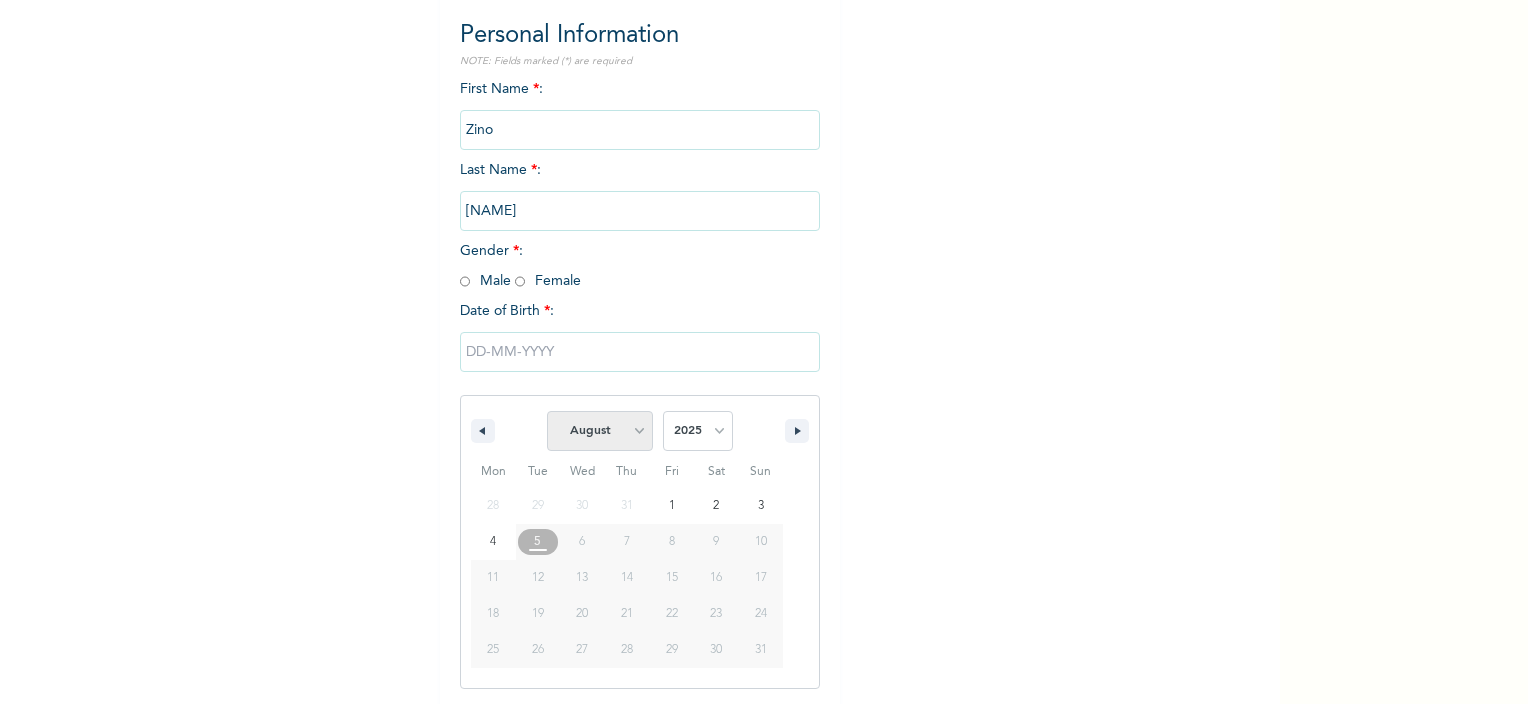 click on "January February March April May June July August September October November December" at bounding box center [600, 431] 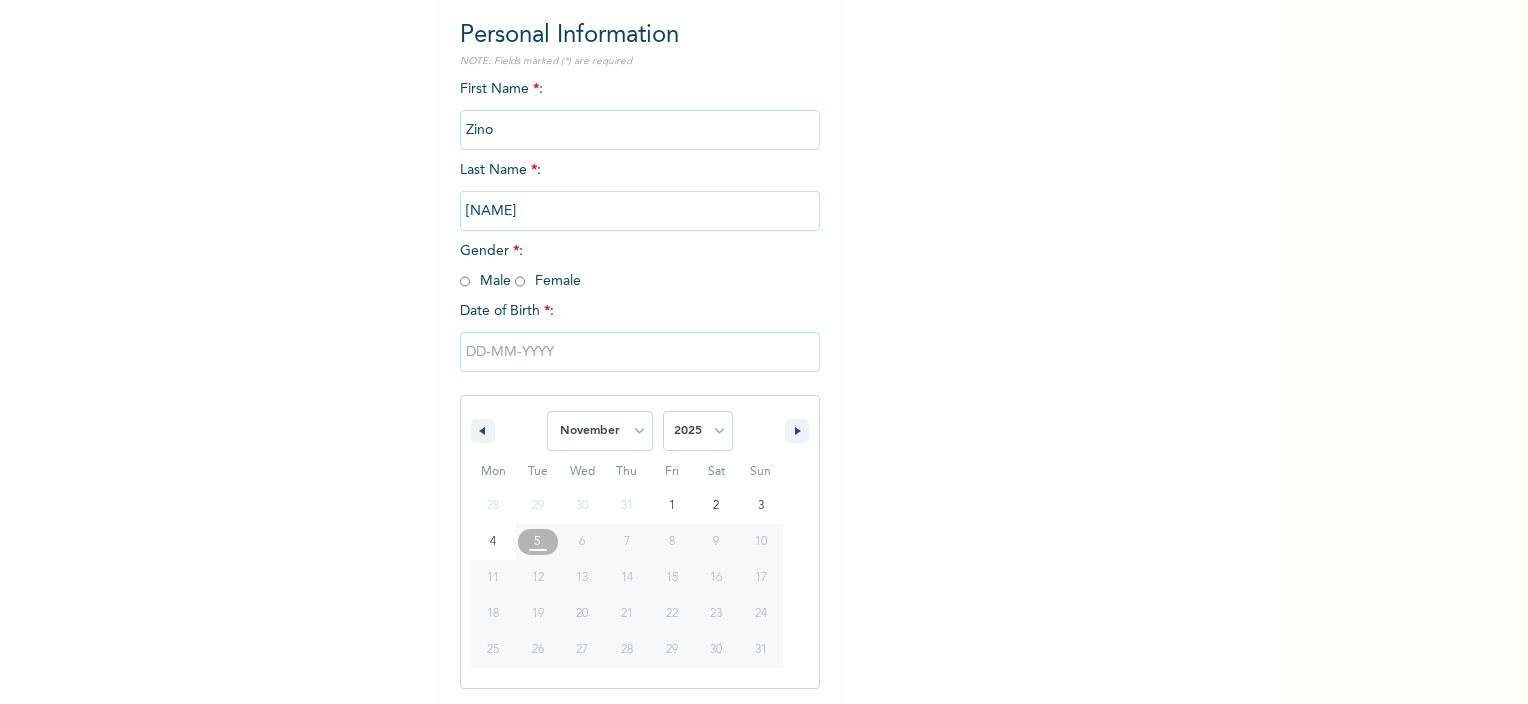click on "January February March April May June July August September October November December" at bounding box center [600, 431] 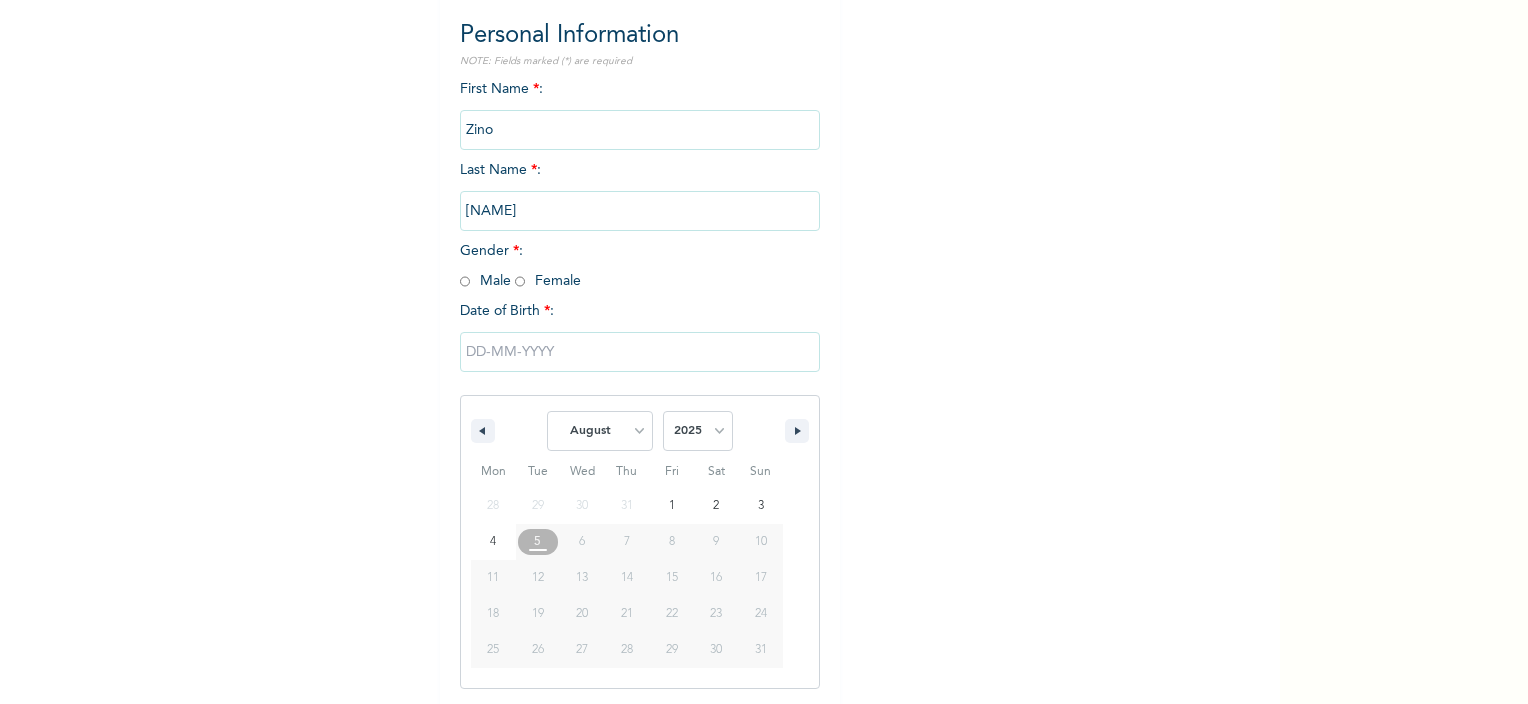 click on "6" at bounding box center (582, 542) 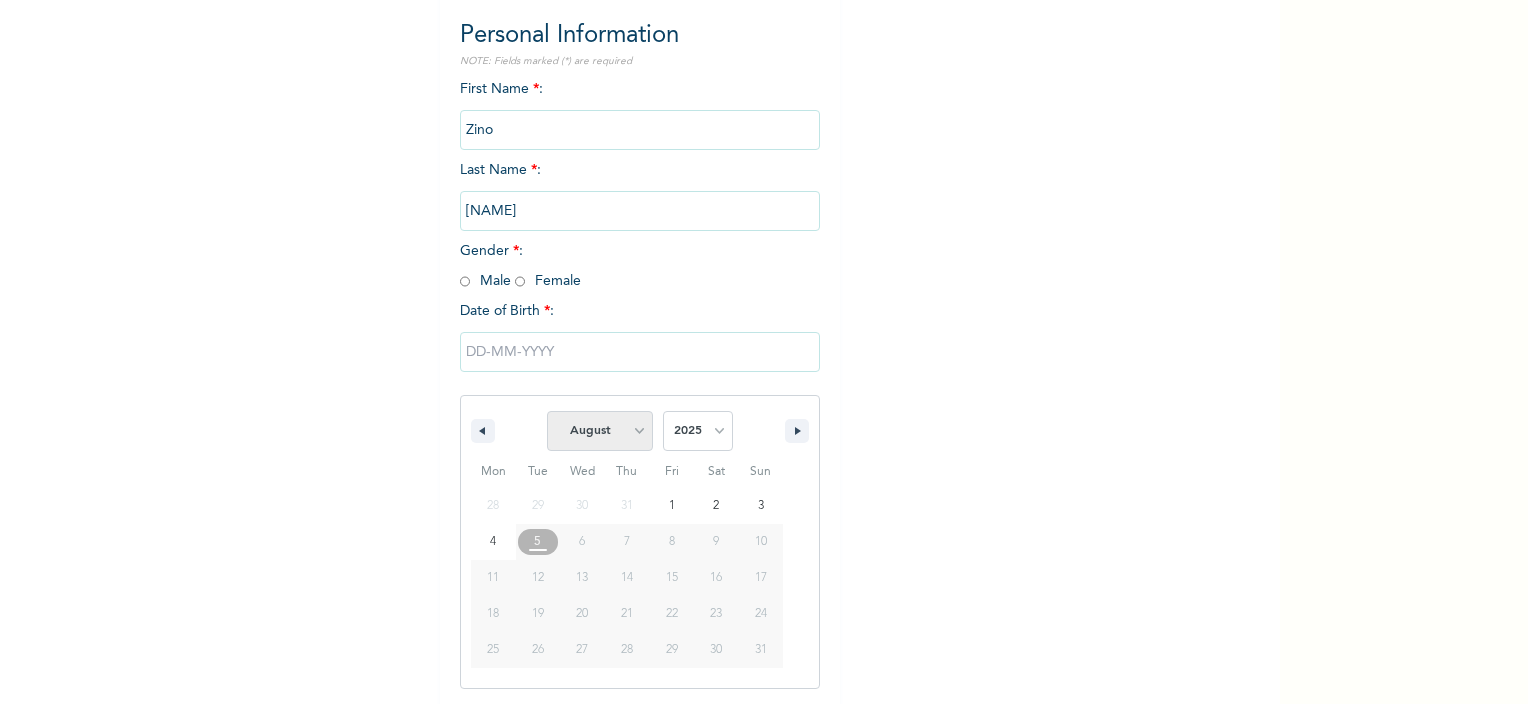 click on "January February March April May June July August September October November December" at bounding box center (600, 431) 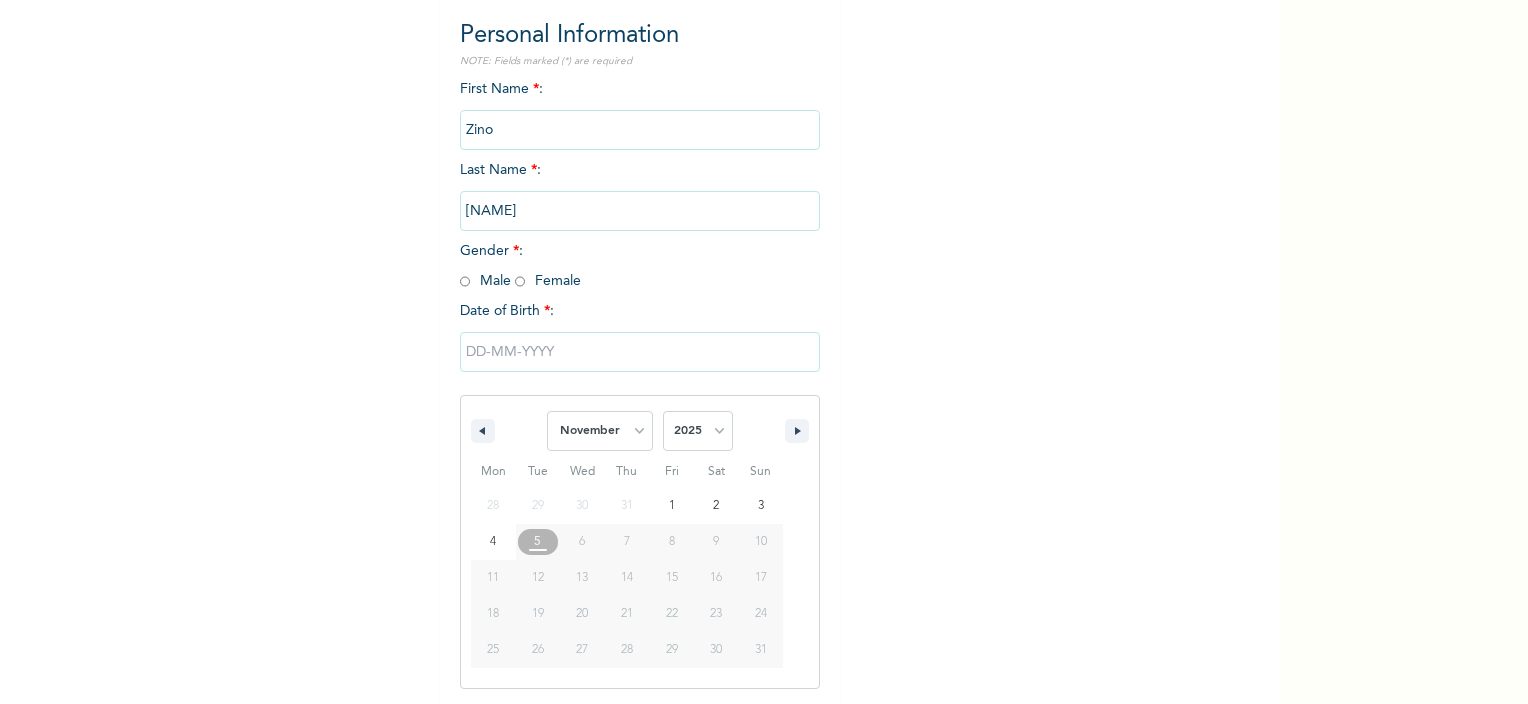 click on "January February March April May June July August September October November December" at bounding box center [600, 431] 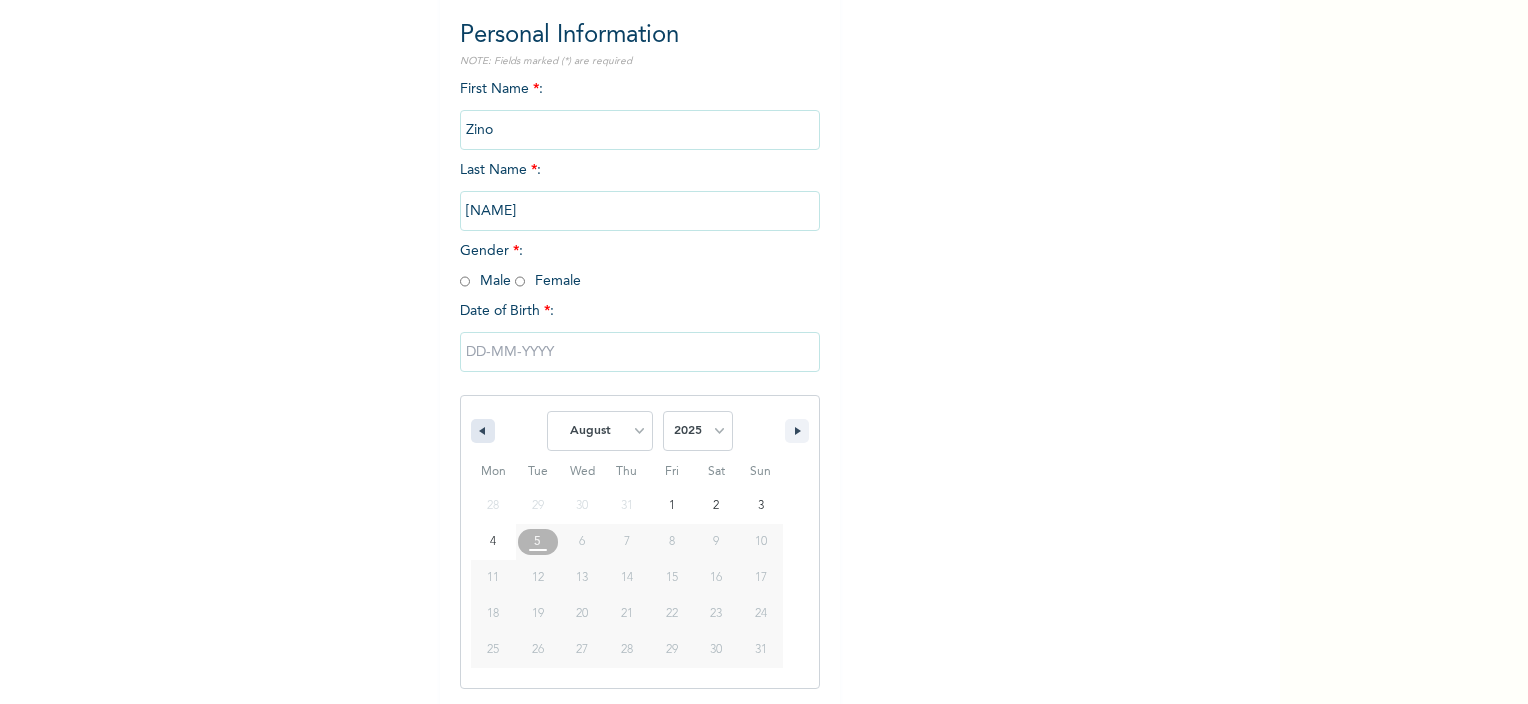 click at bounding box center [483, 431] 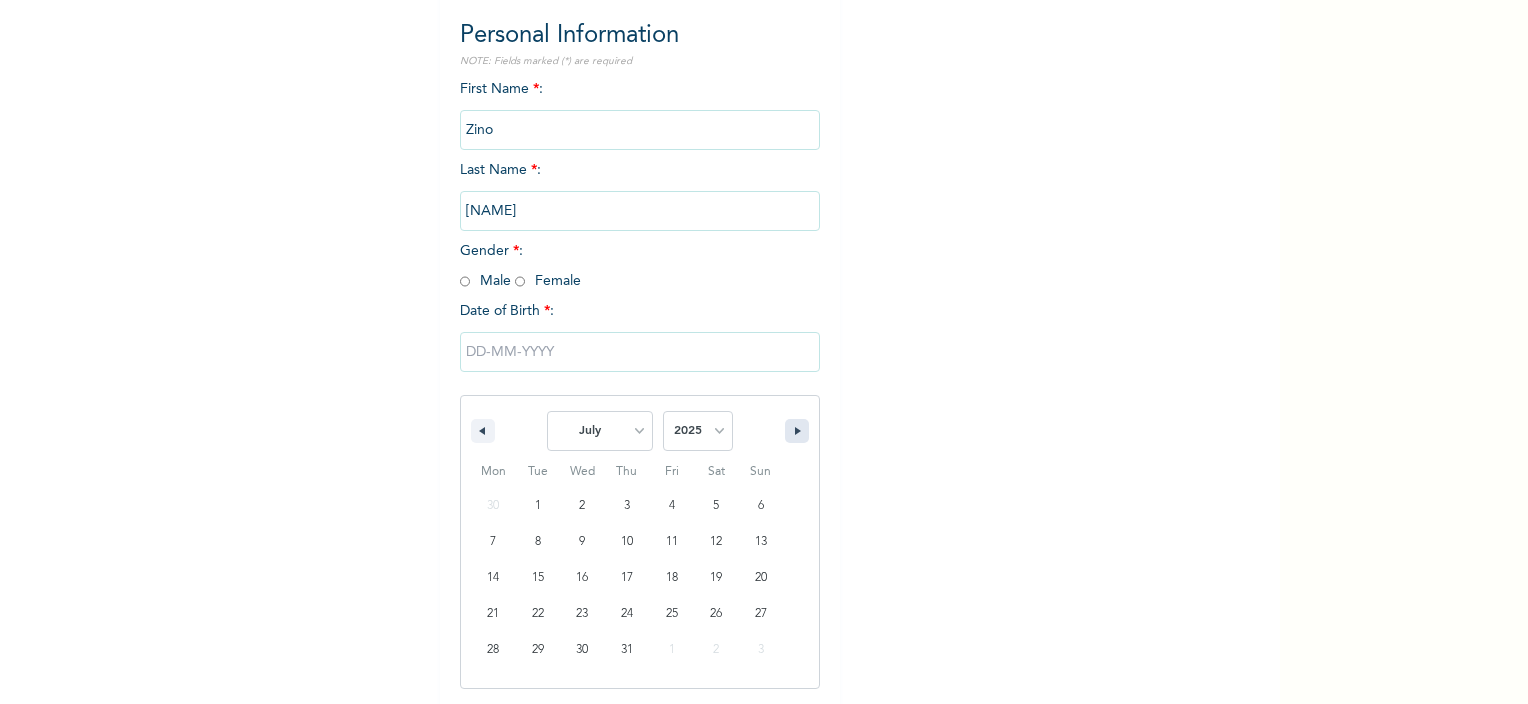 click at bounding box center (797, 431) 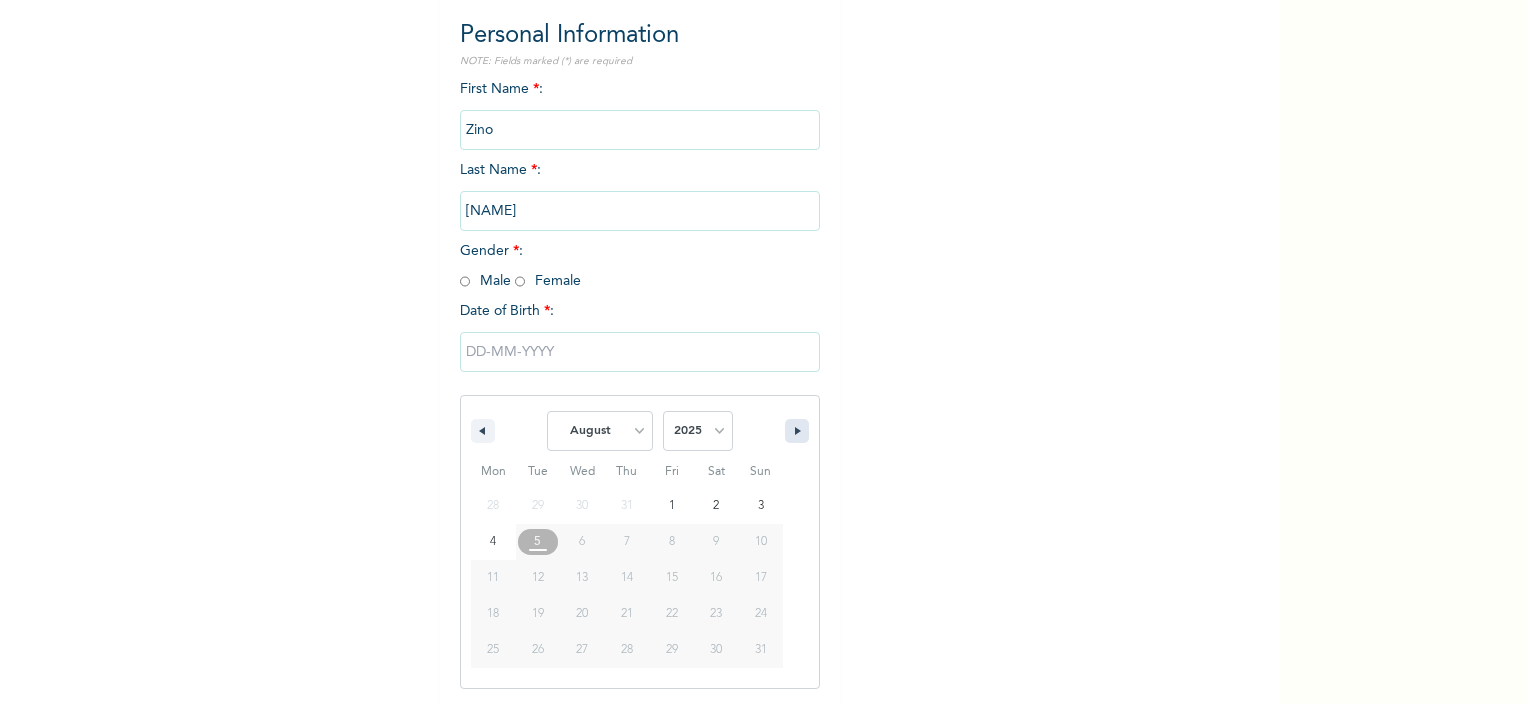 click at bounding box center (797, 431) 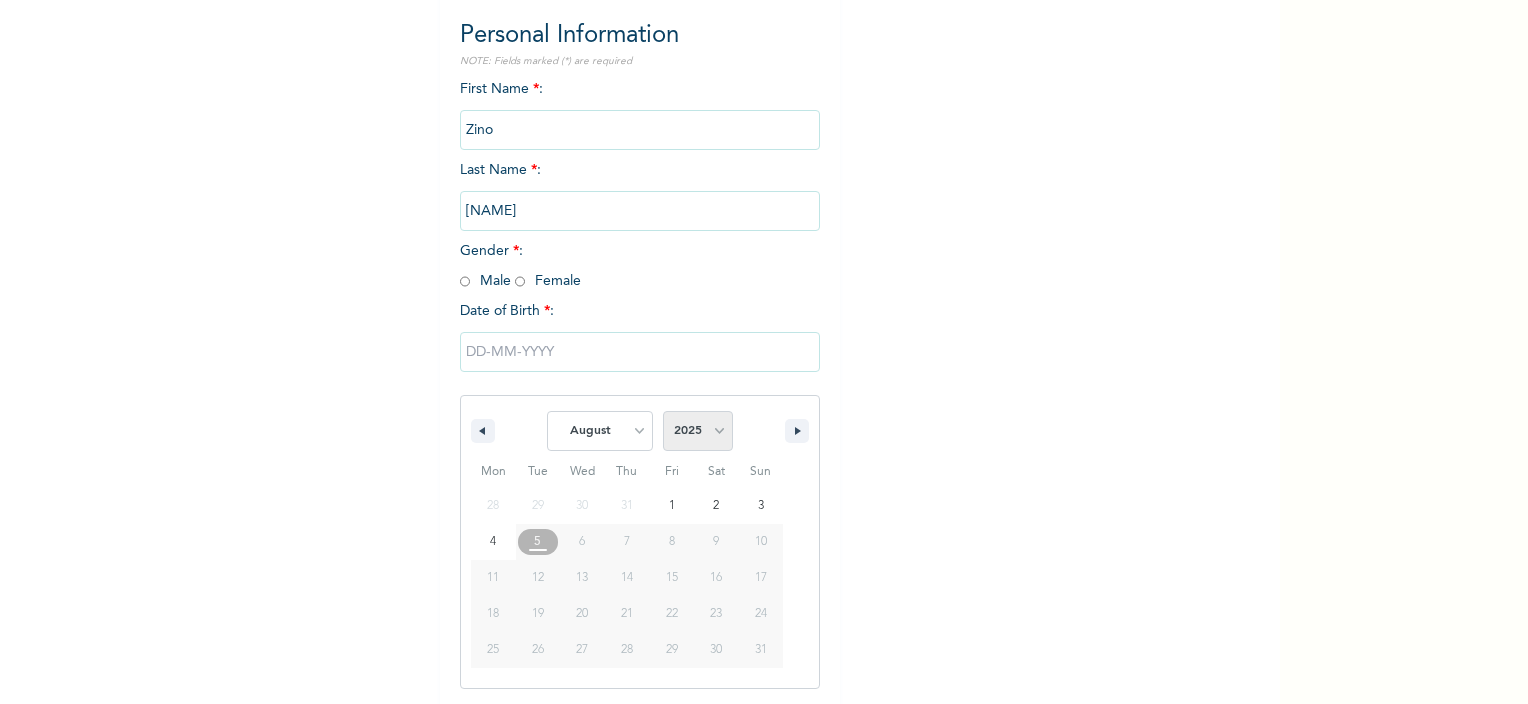click on "2025 2024 2023 2022 2021 2020 2019 2018 2017 2016 2015 2014 2013 2012 2011 2010 2009 2008 2007 2006 2005 2004 2003 2002 2001 2000 1999 1998 1997 1996 1995 1994 1993 1992 1991 1990 1989 1988 1987 1986 1985 1984 1983 1982 1981 1980 1979 1978 1977 1976 1975 1974 1973 1972 1971 1970 1969 1968 1967 1966 1965 1964 1963 1962 1961 1960" at bounding box center [698, 431] 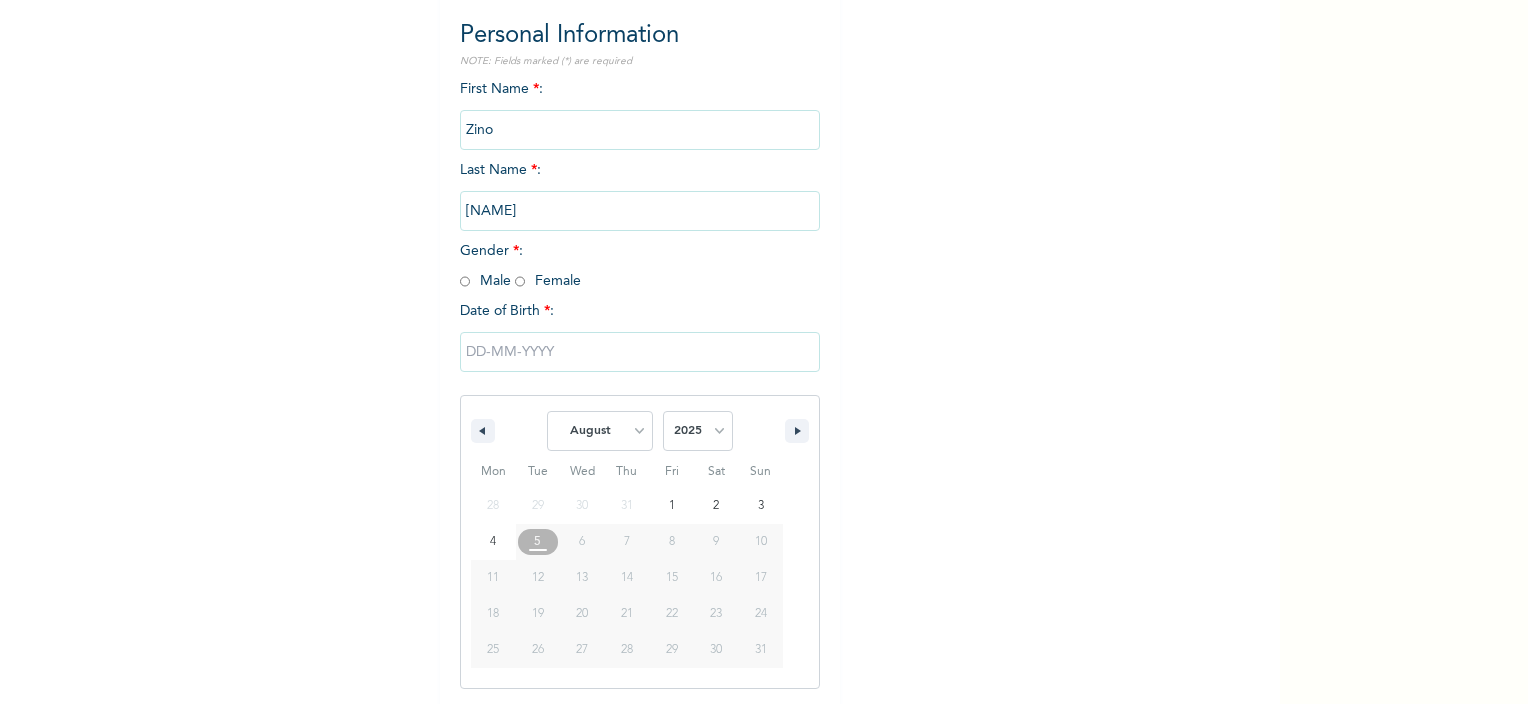 select on "1979" 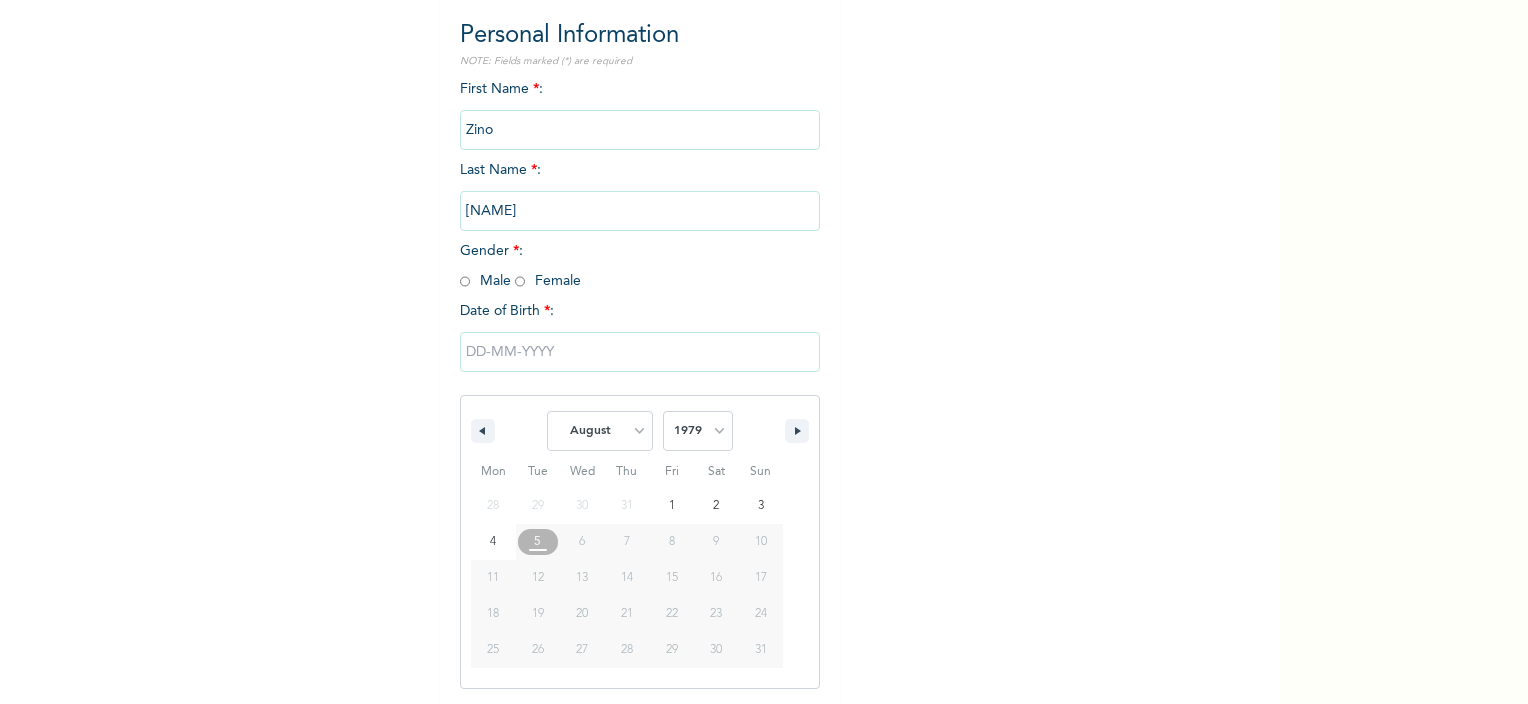 click on "2025 2024 2023 2022 2021 2020 2019 2018 2017 2016 2015 2014 2013 2012 2011 2010 2009 2008 2007 2006 2005 2004 2003 2002 2001 2000 1999 1998 1997 1996 1995 1994 1993 1992 1991 1990 1989 1988 1987 1986 1985 1984 1983 1982 1981 1980 1979 1978 1977 1976 1975 1974 1973 1972 1971 1970 1969 1968 1967 1966 1965 1964 1963 1962 1961 1960" at bounding box center (698, 431) 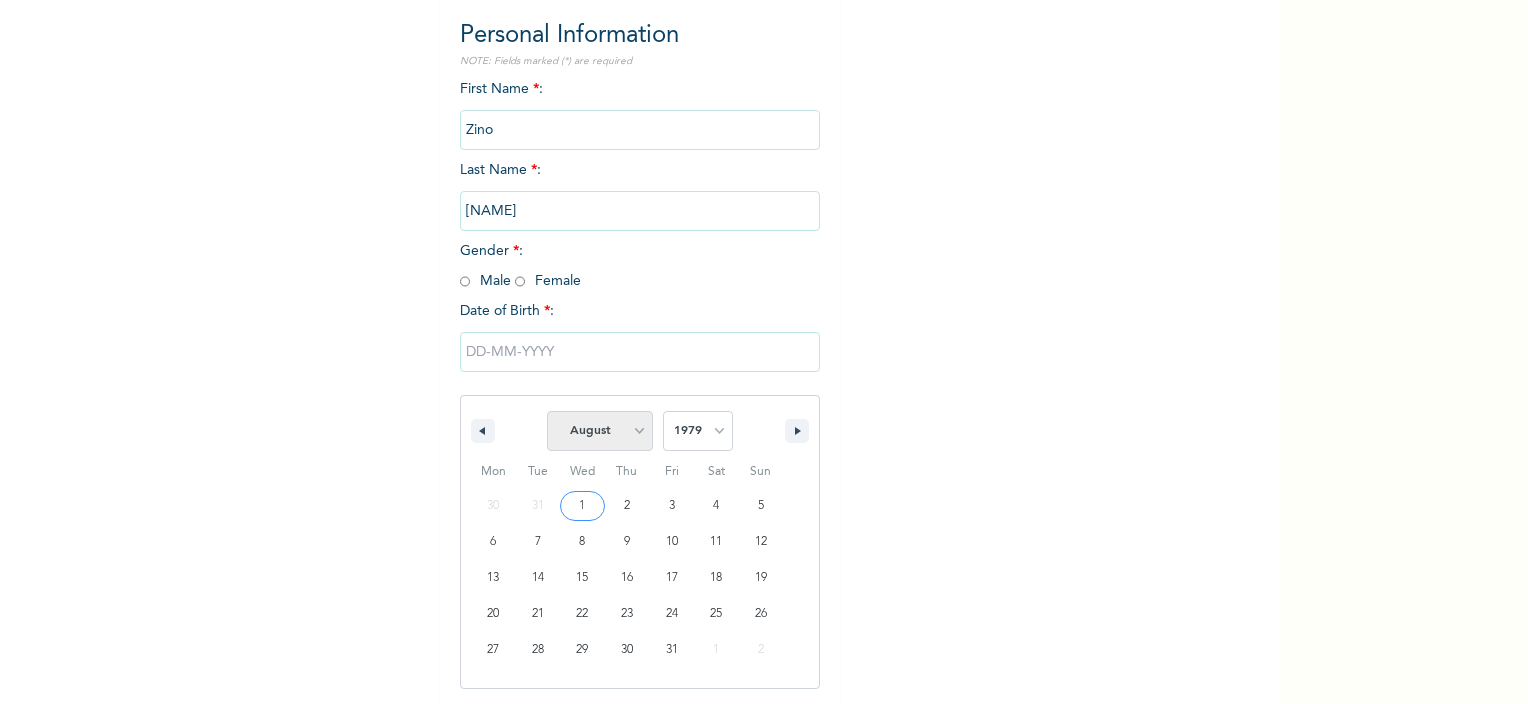 click on "January February March April May June July August September October November December" at bounding box center [600, 431] 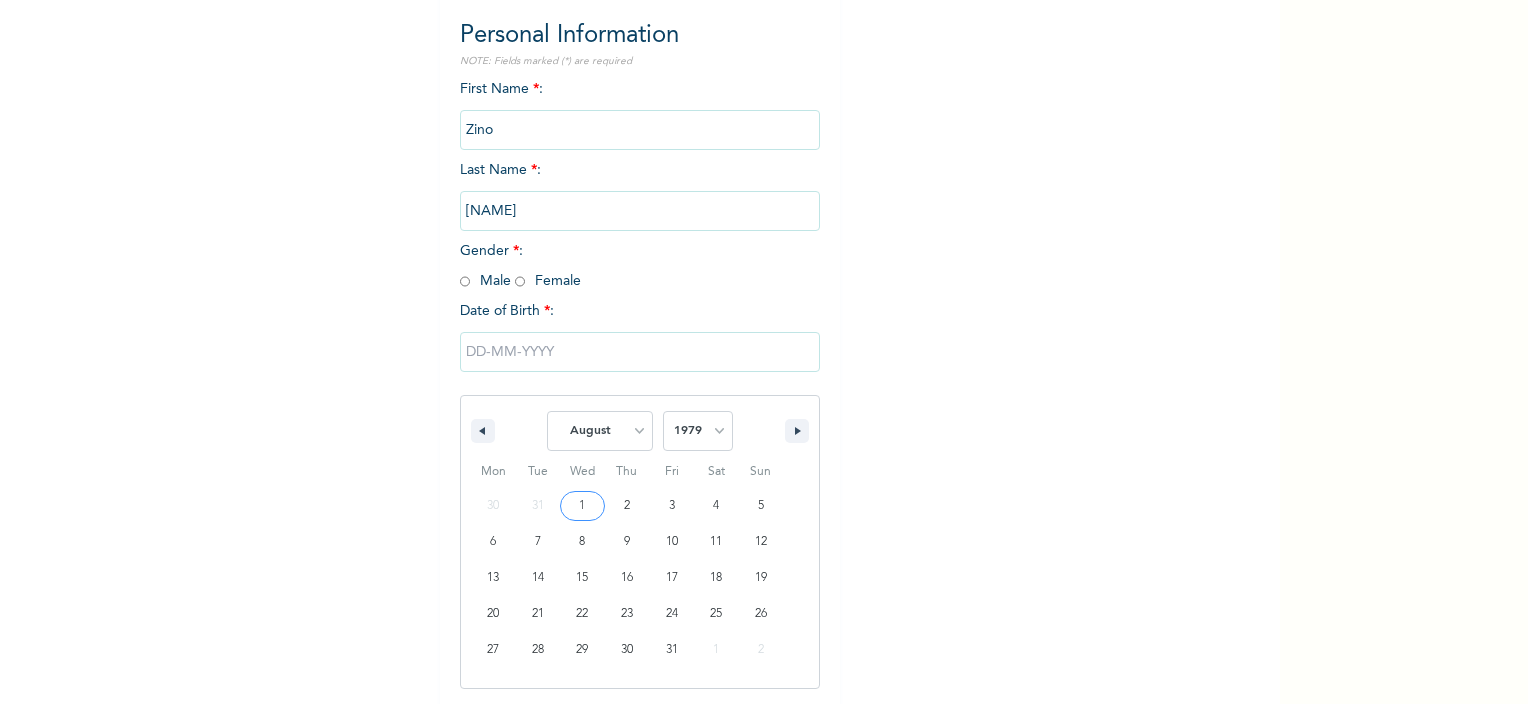 select on "10" 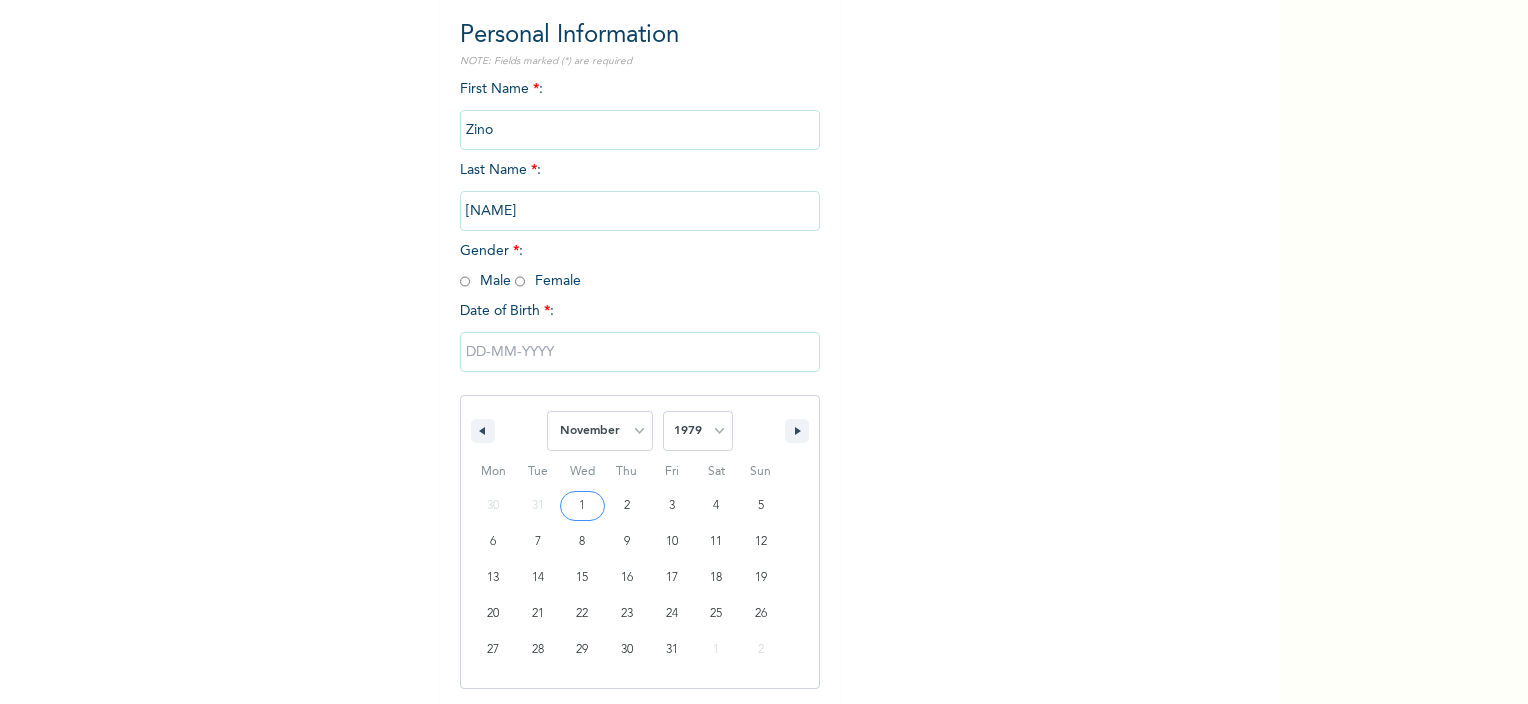 click on "January February March April May June July August September October November December" at bounding box center [600, 431] 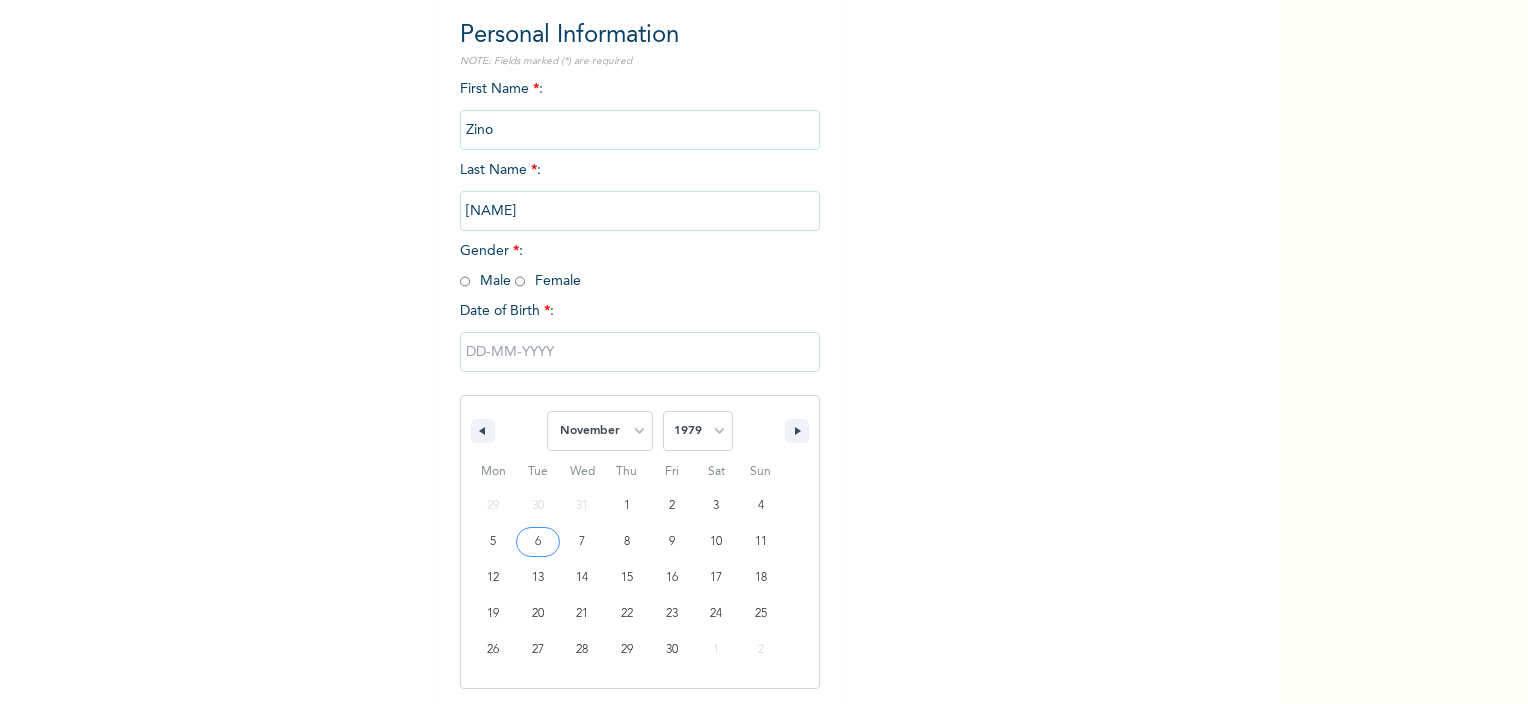 type on "[DATE]" 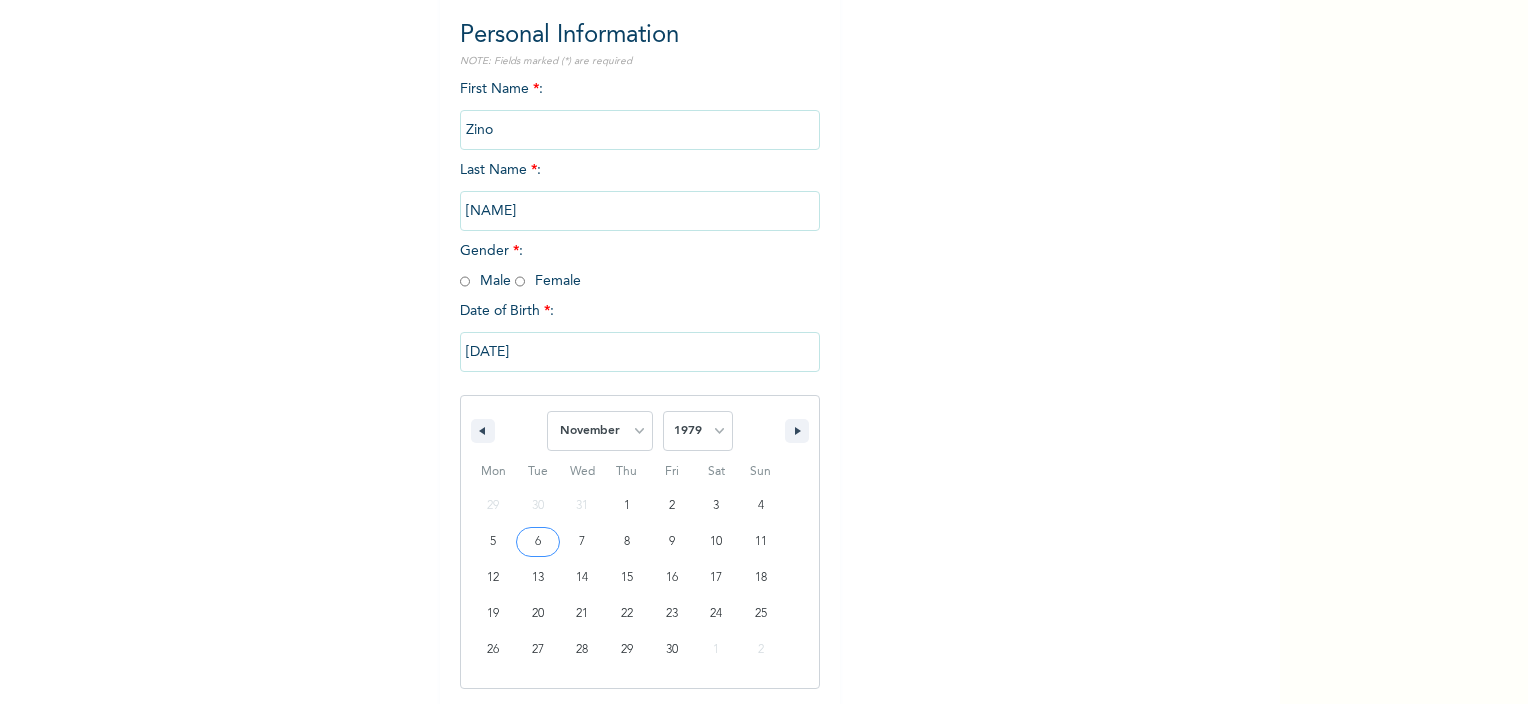 scroll, scrollTop: 0, scrollLeft: 0, axis: both 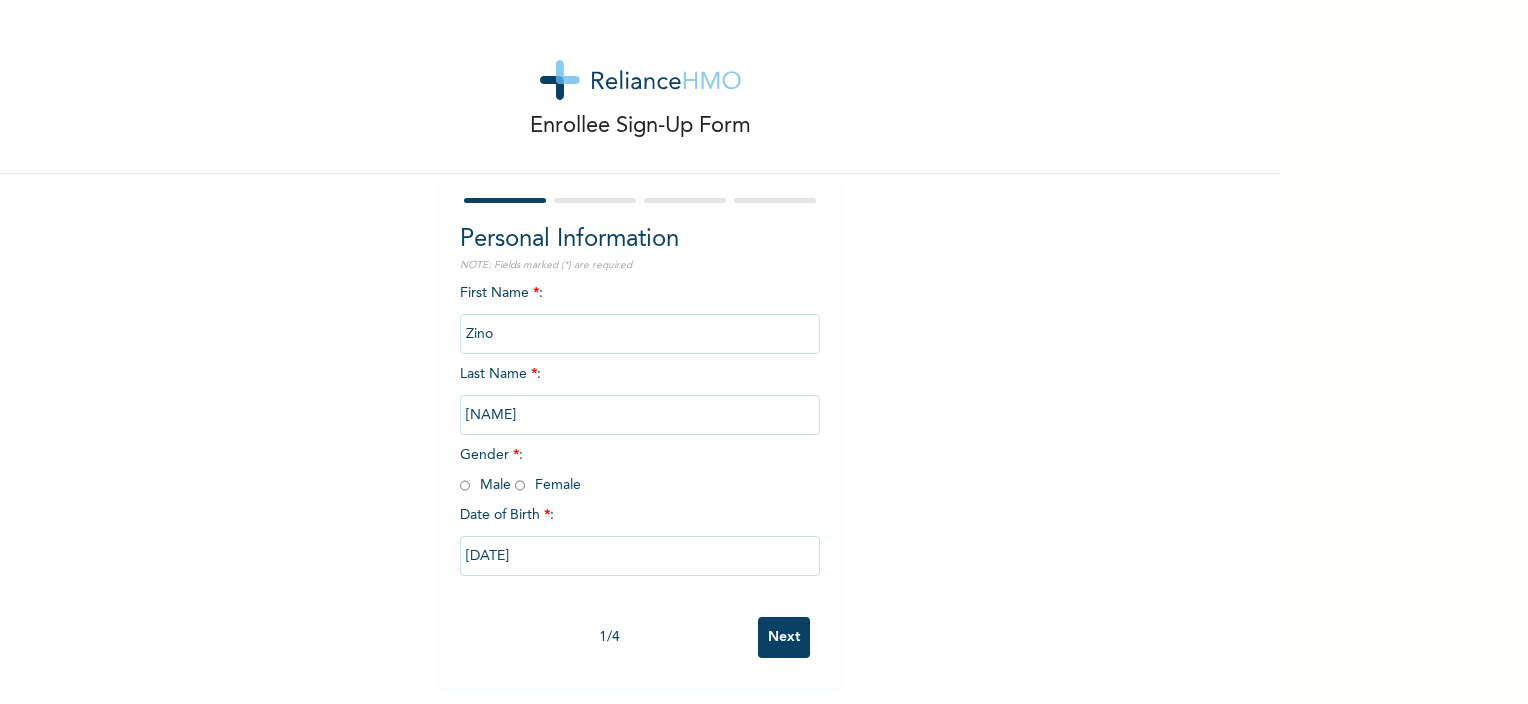 click at bounding box center [465, 485] 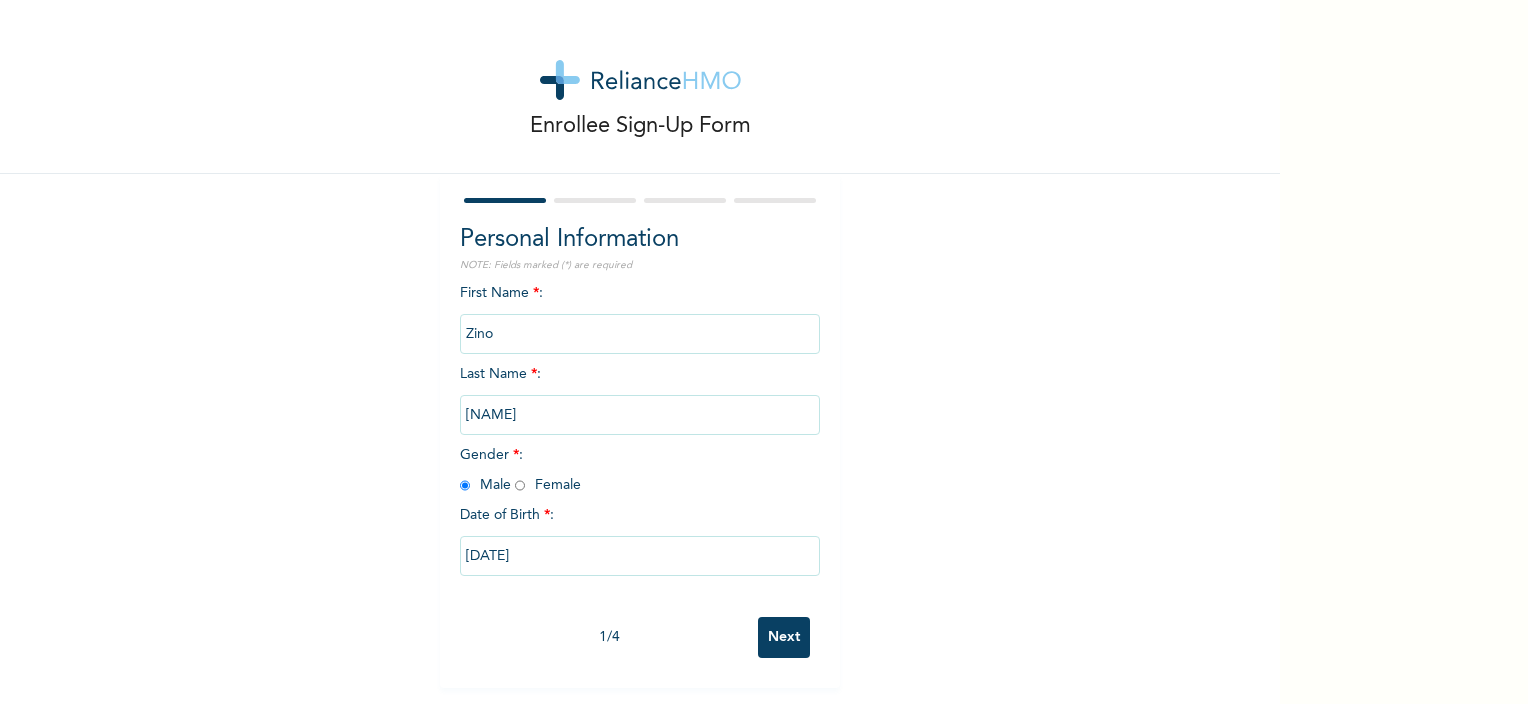 radio on "true" 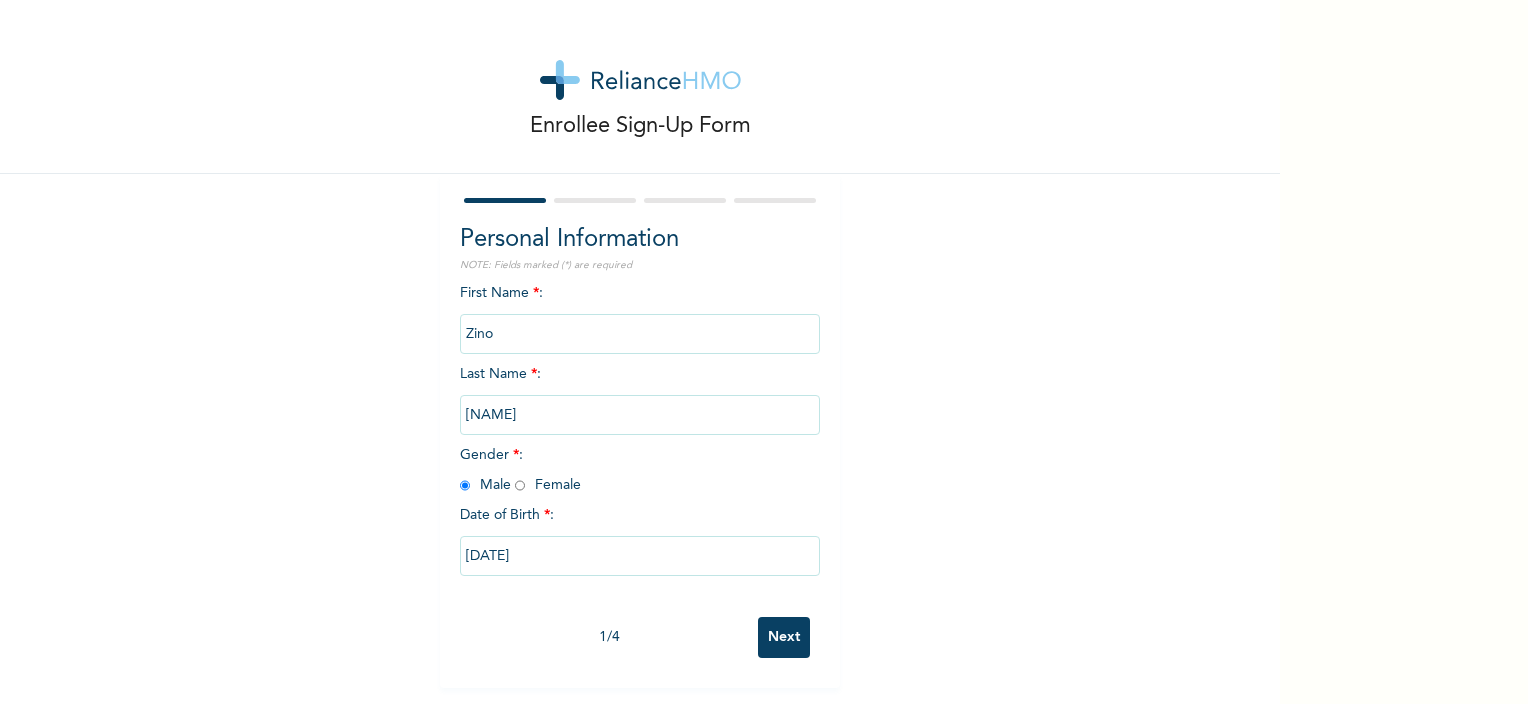 click on "Next" at bounding box center (784, 637) 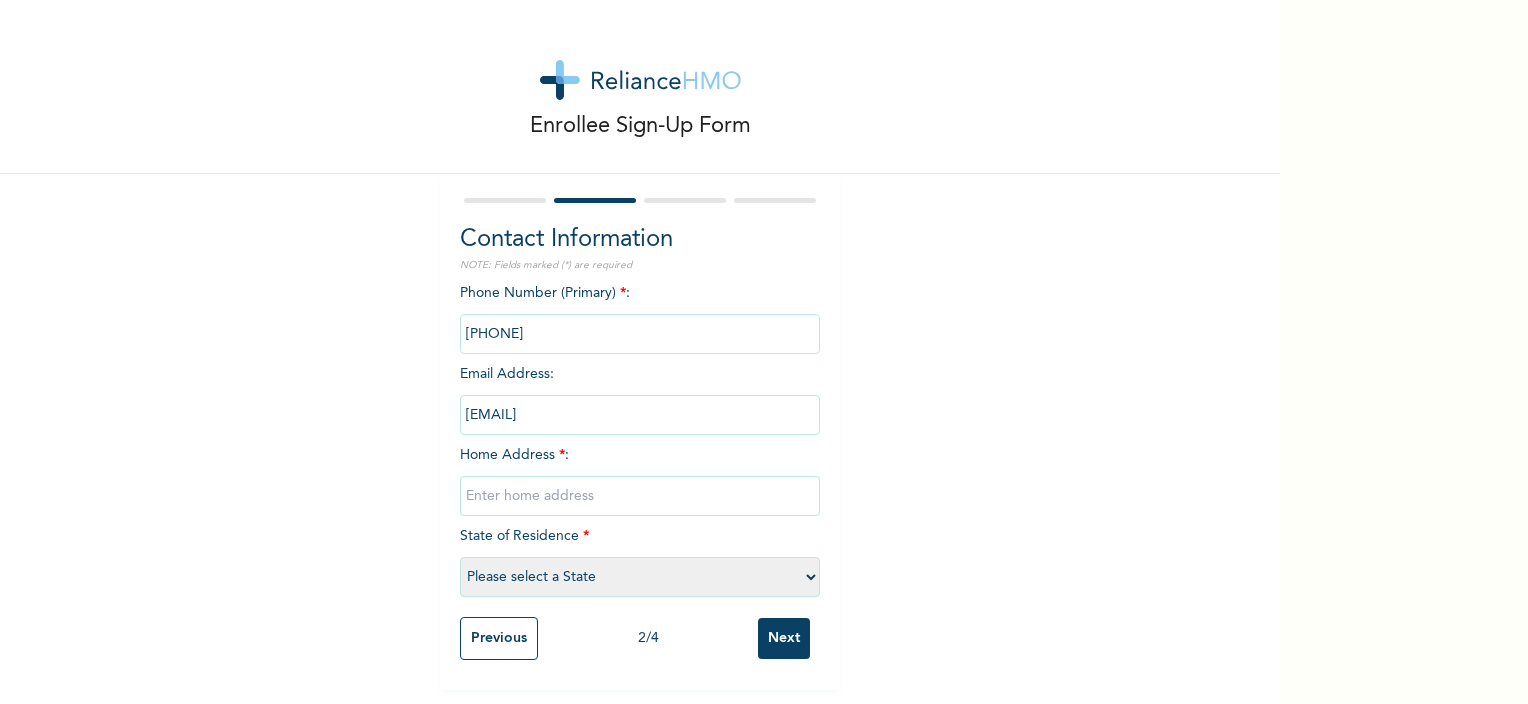 click at bounding box center (640, 334) 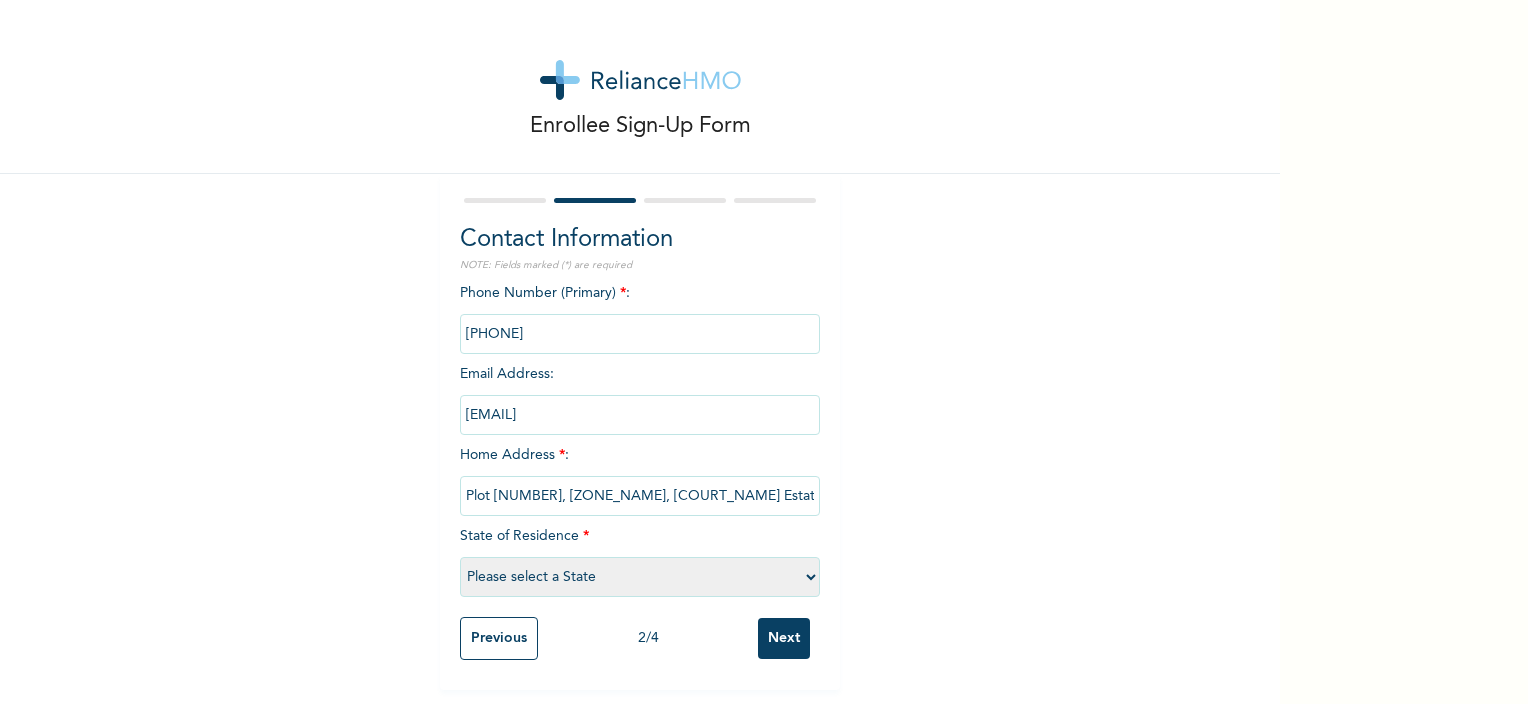 click on "Please select a State Abia Abuja (FCT) Adamawa Akwa Ibom Anambra Bauchi Bayelsa Benue Borno Cross River Delta Ebonyi Edo Ekiti Enugu Gombe Imo Jigawa Kaduna Kano Katsina Kebbi Kogi Kwara Lagos Nasarawa Niger Ogun Ondo Osun Oyo Plateau Rivers Sokoto Taraba Yobe Zamfara" at bounding box center [640, 577] 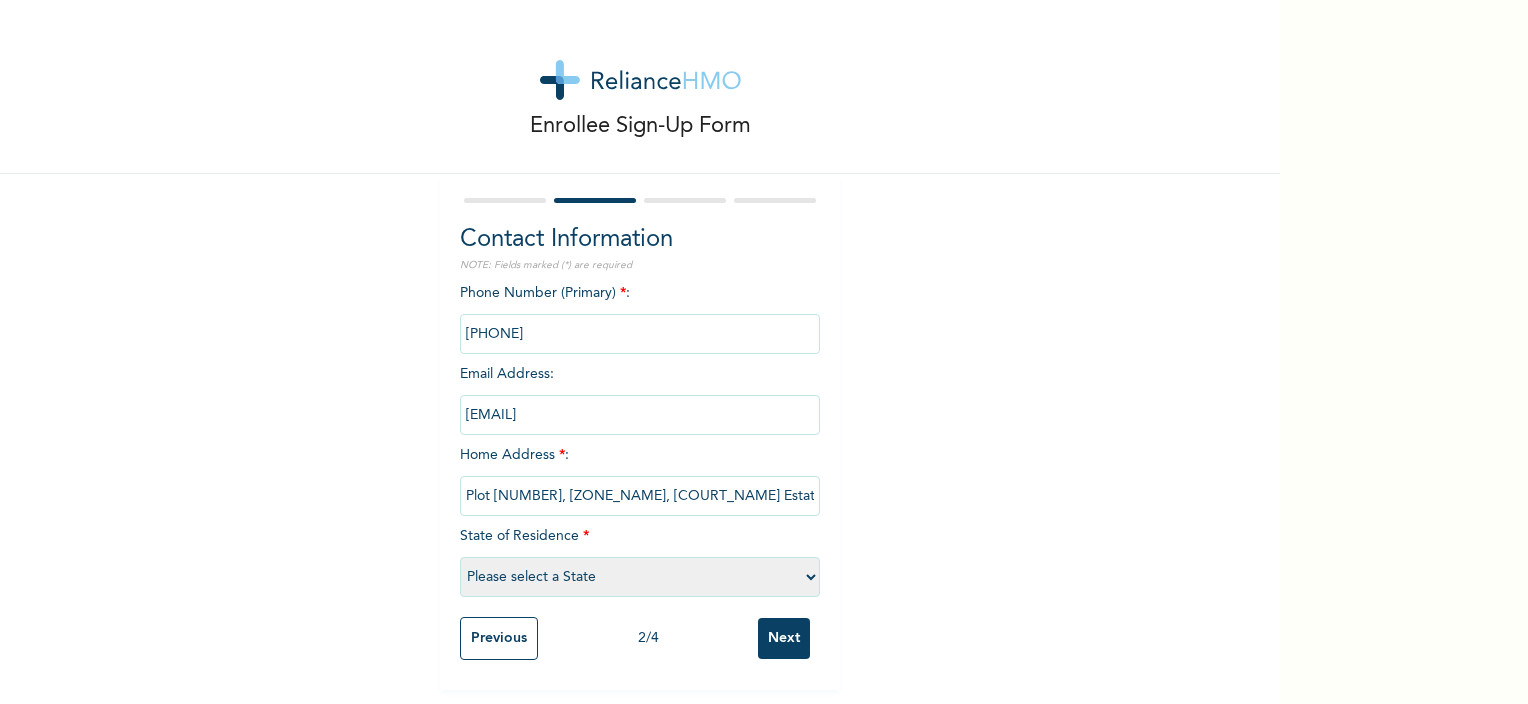 select on "15" 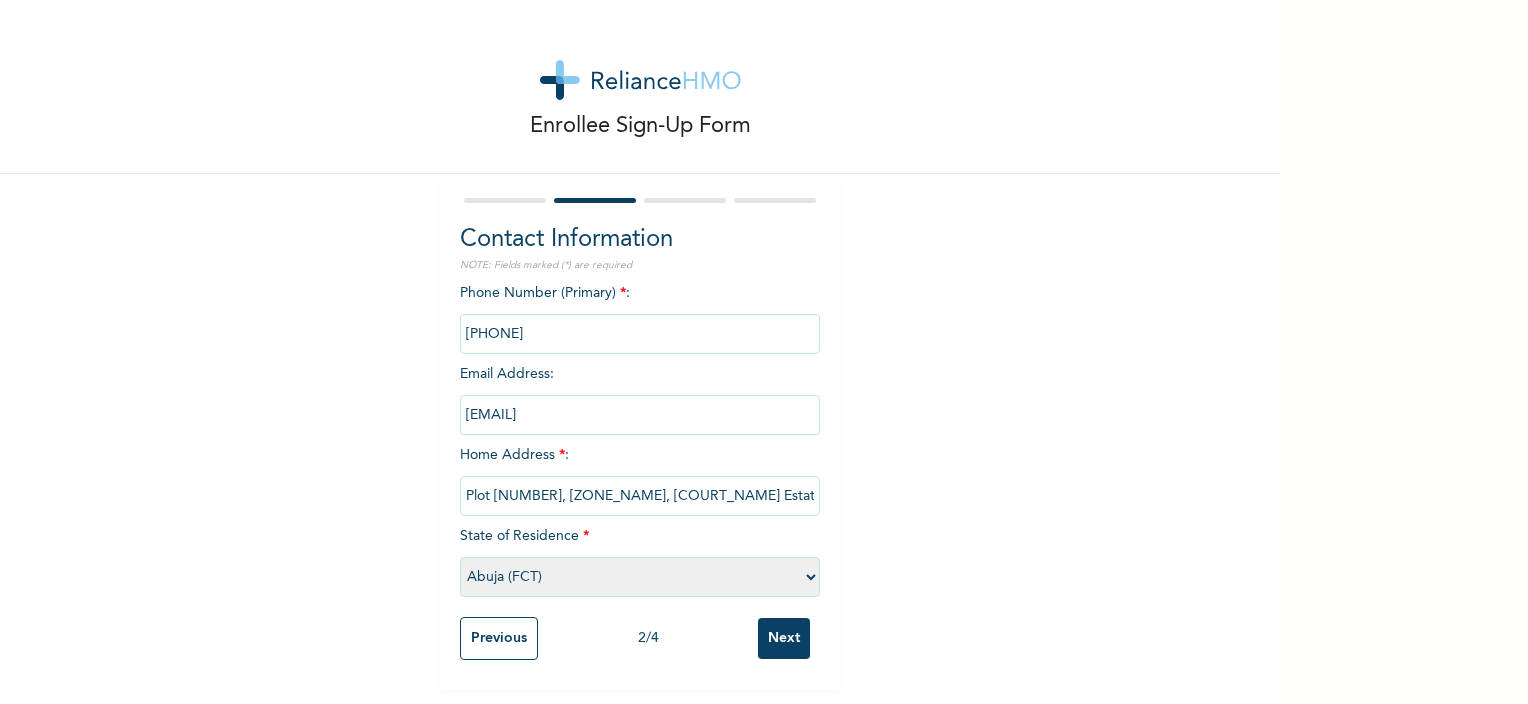 click on "Please select a State Abia Abuja (FCT) Adamawa Akwa Ibom Anambra Bauchi Bayelsa Benue Borno Cross River Delta Ebonyi Edo Ekiti Enugu Gombe Imo Jigawa Kaduna Kano Katsina Kebbi Kogi Kwara Lagos Nasarawa Niger Ogun Ondo Osun Oyo Plateau Rivers Sokoto Taraba Yobe Zamfara" at bounding box center [640, 577] 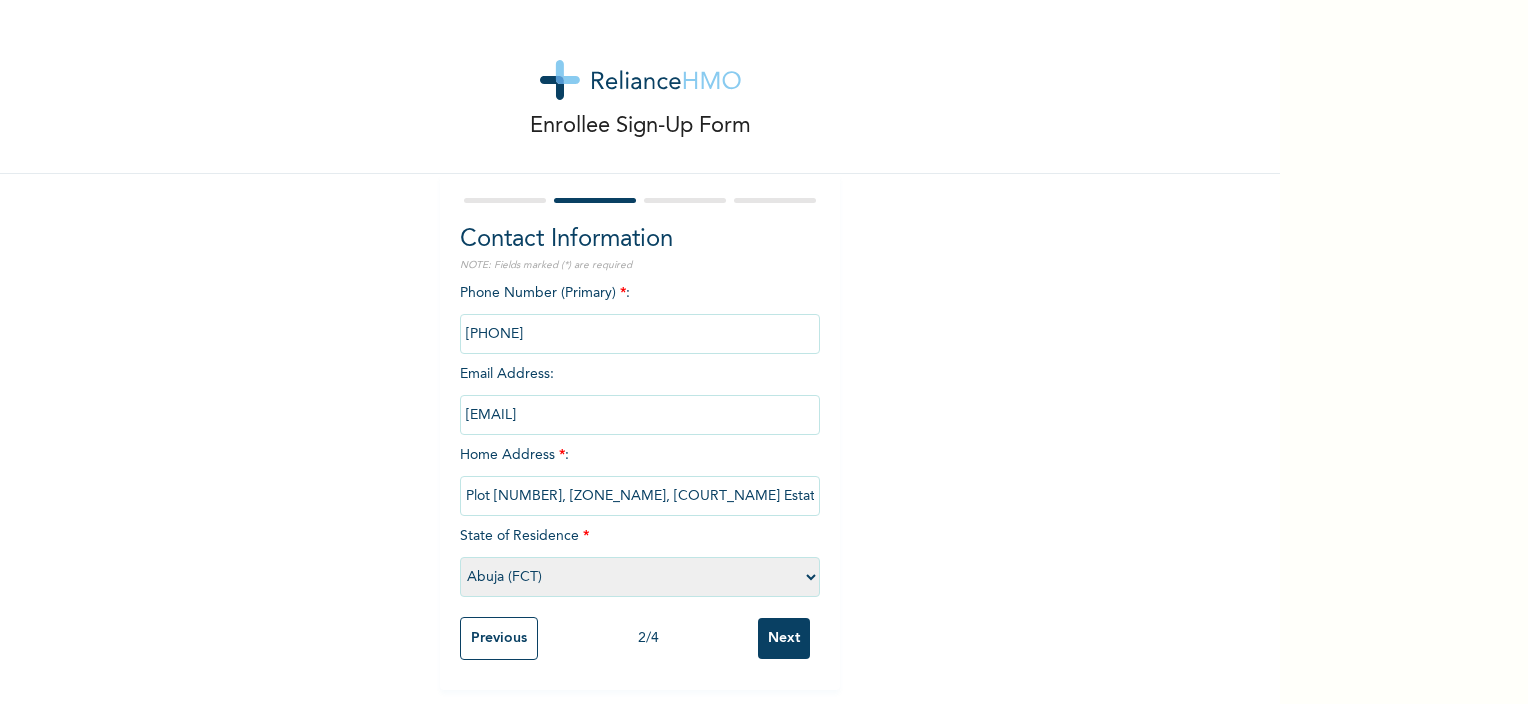 click at bounding box center [640, 334] 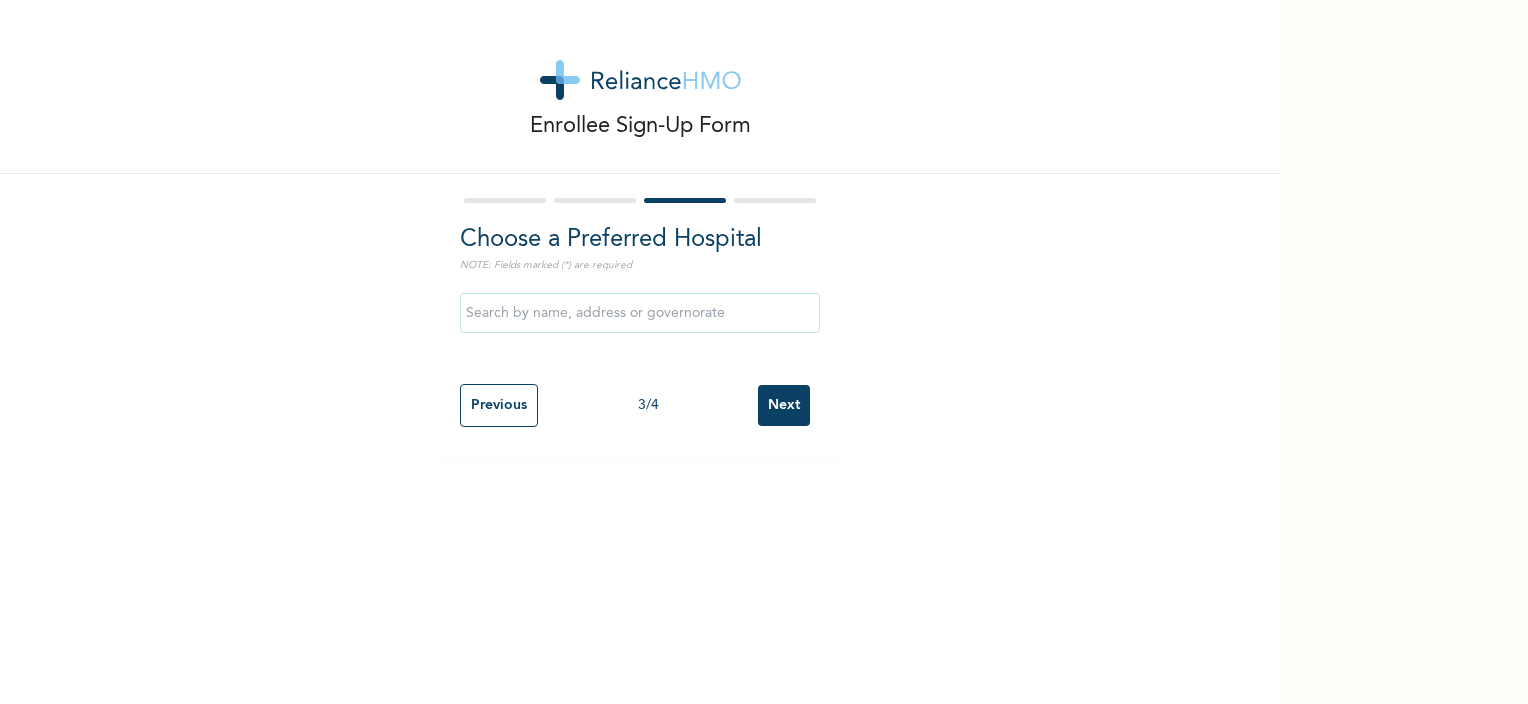click at bounding box center [640, 313] 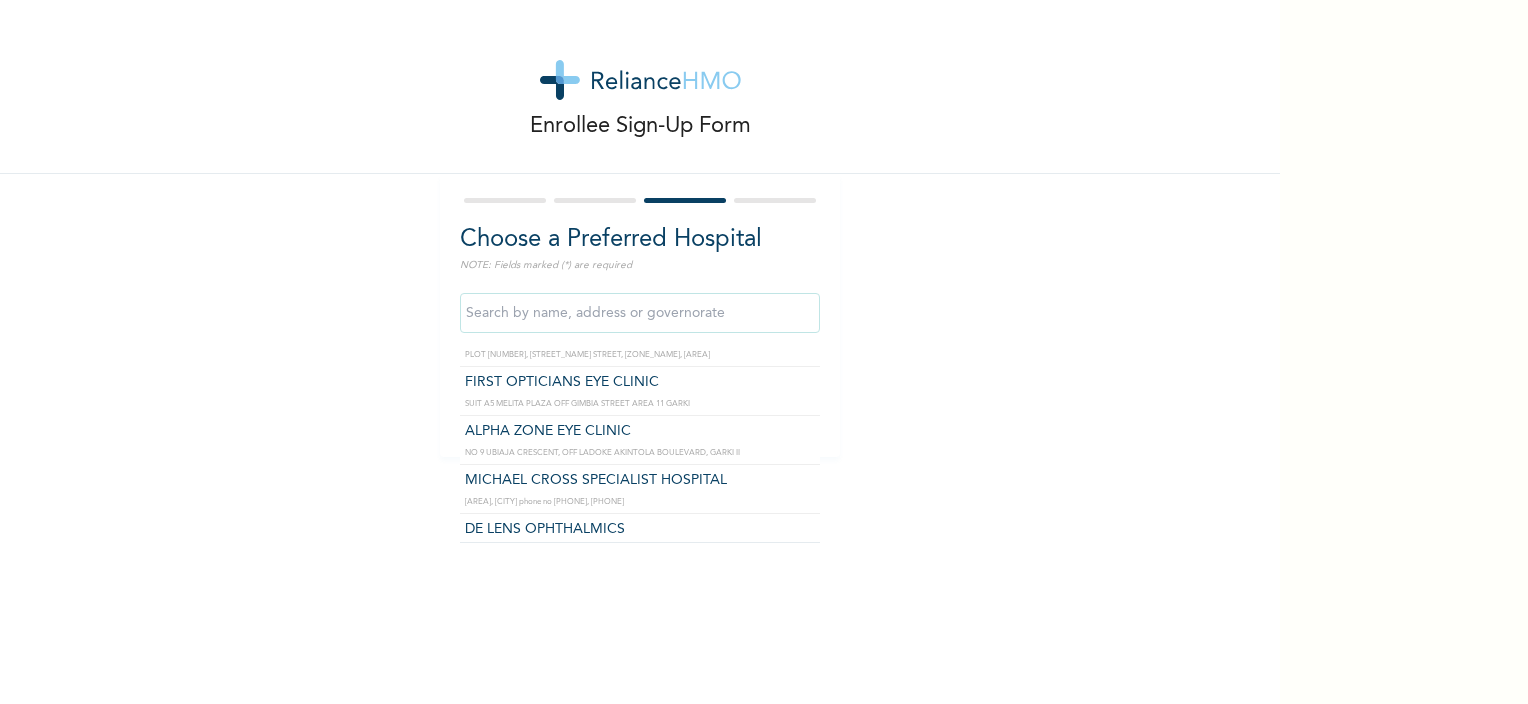 scroll, scrollTop: 700, scrollLeft: 0, axis: vertical 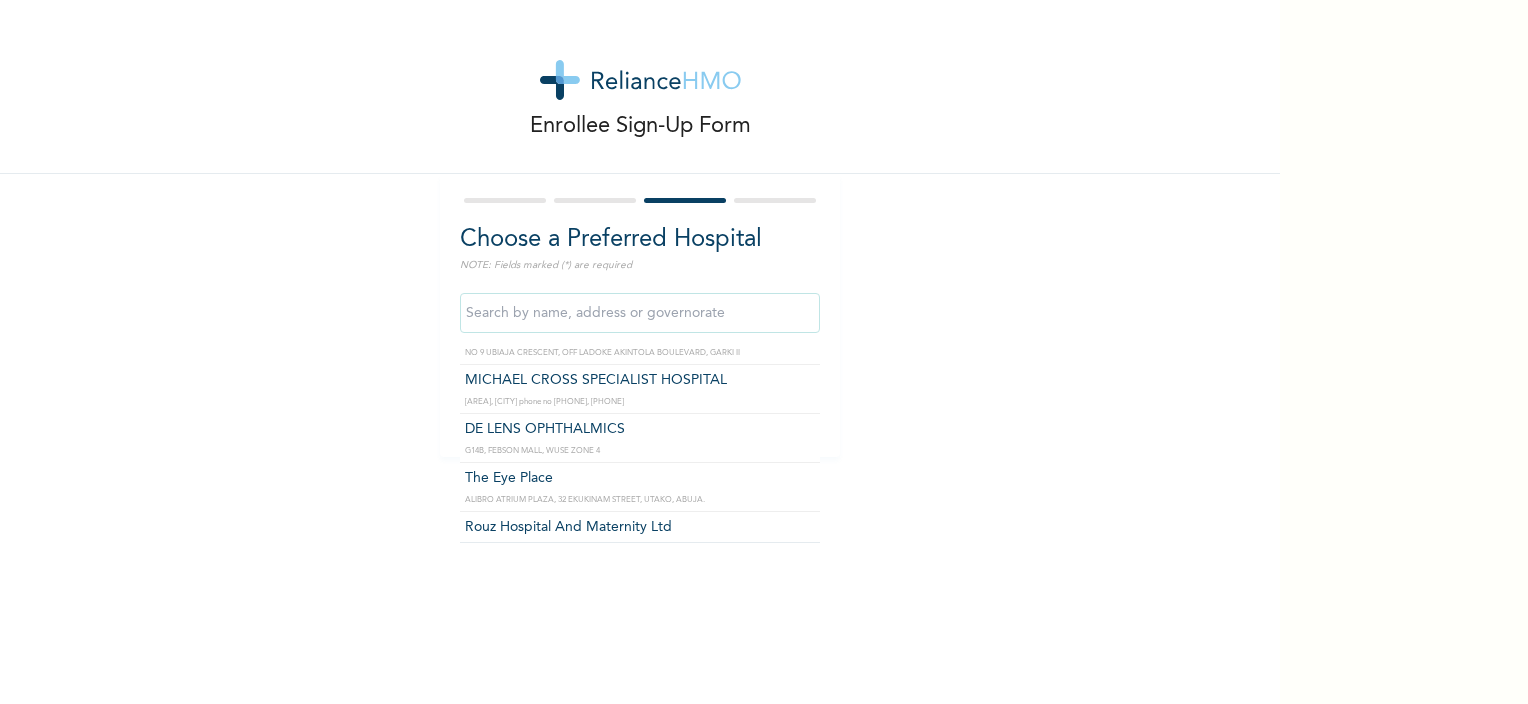 click at bounding box center [640, 313] 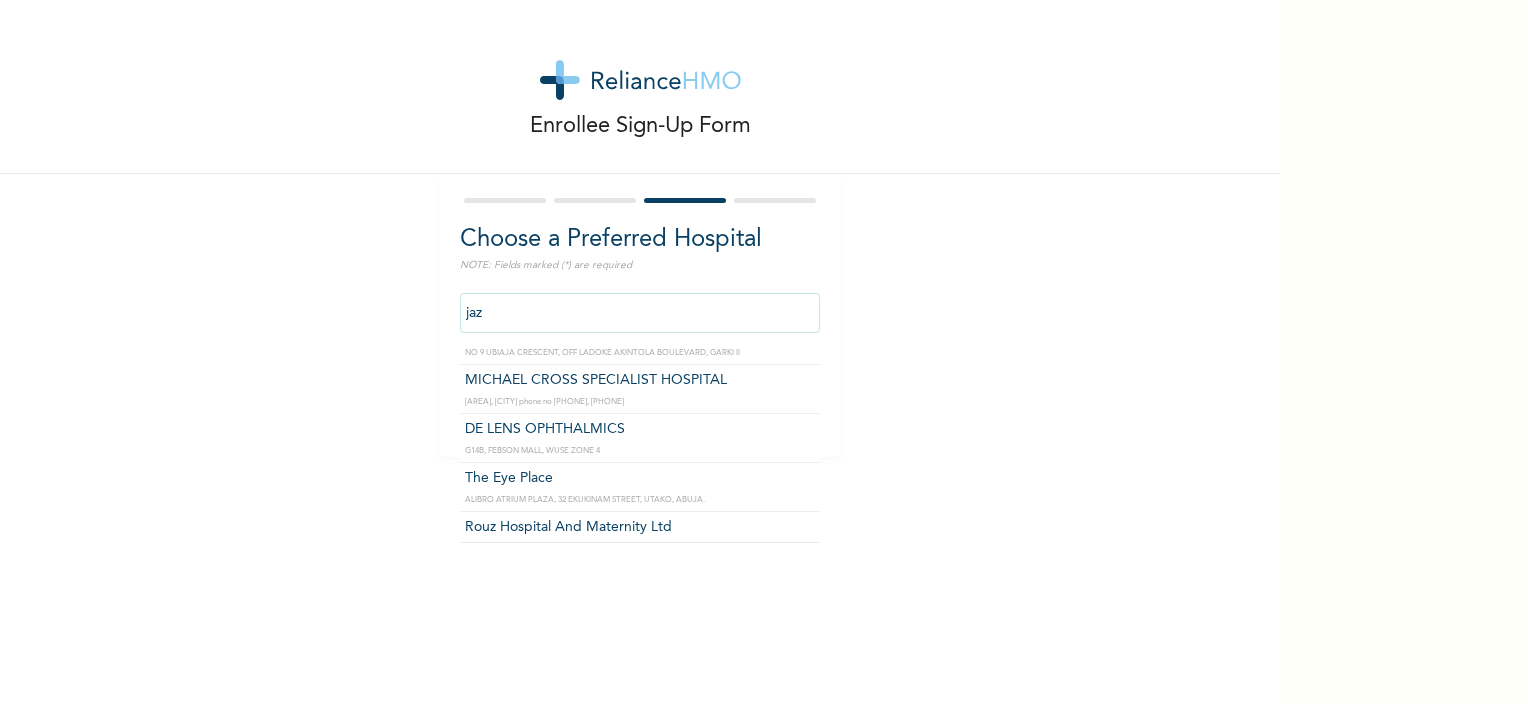 scroll, scrollTop: 0, scrollLeft: 0, axis: both 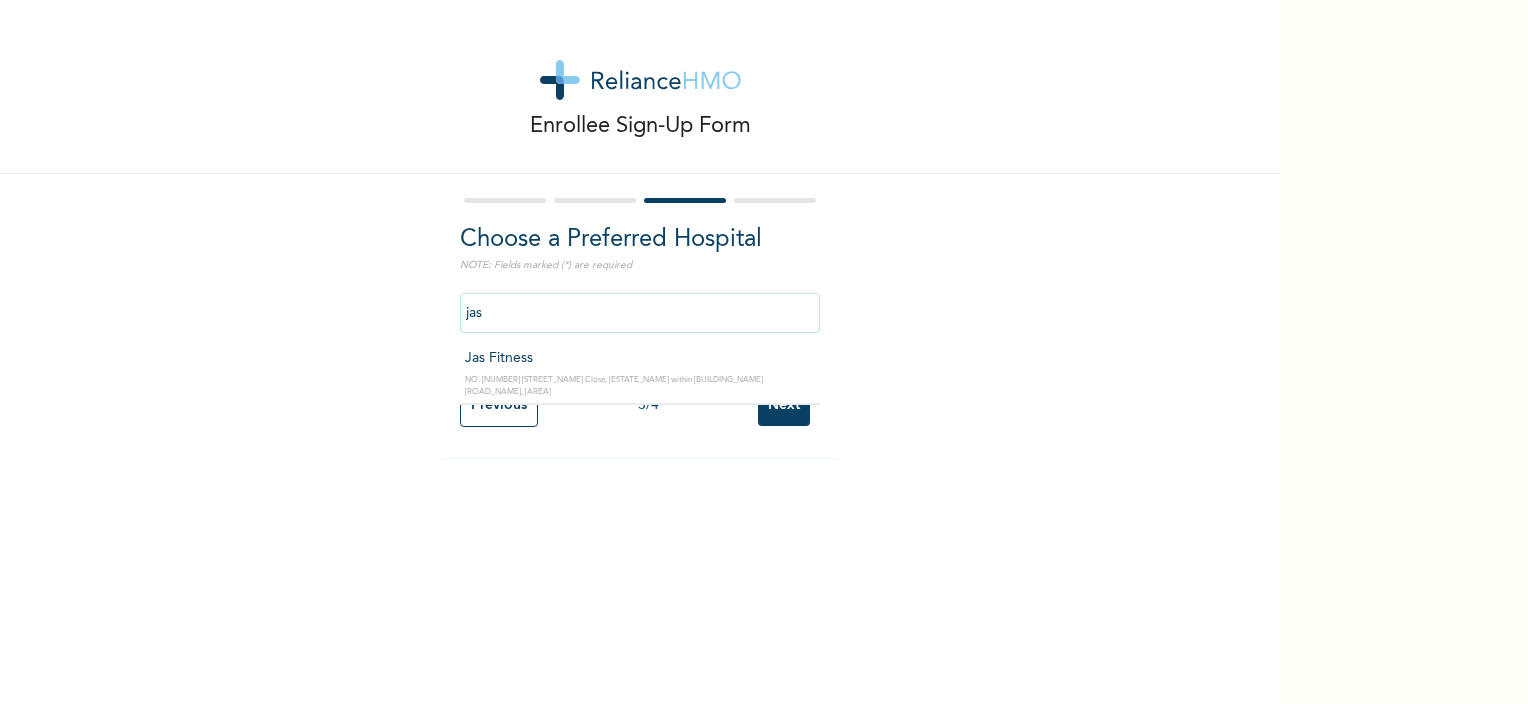 type on "Jas Fitness" 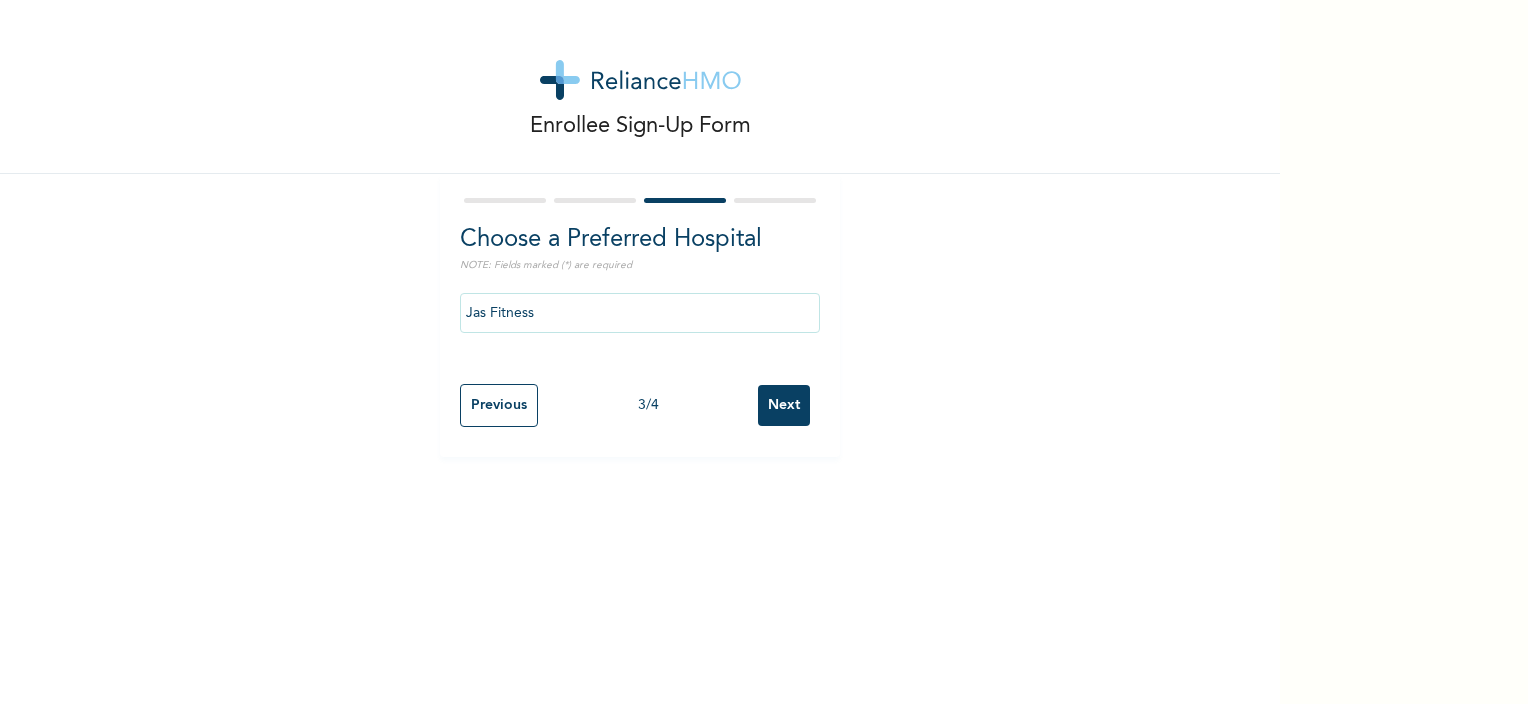 click on "Next" at bounding box center (784, 405) 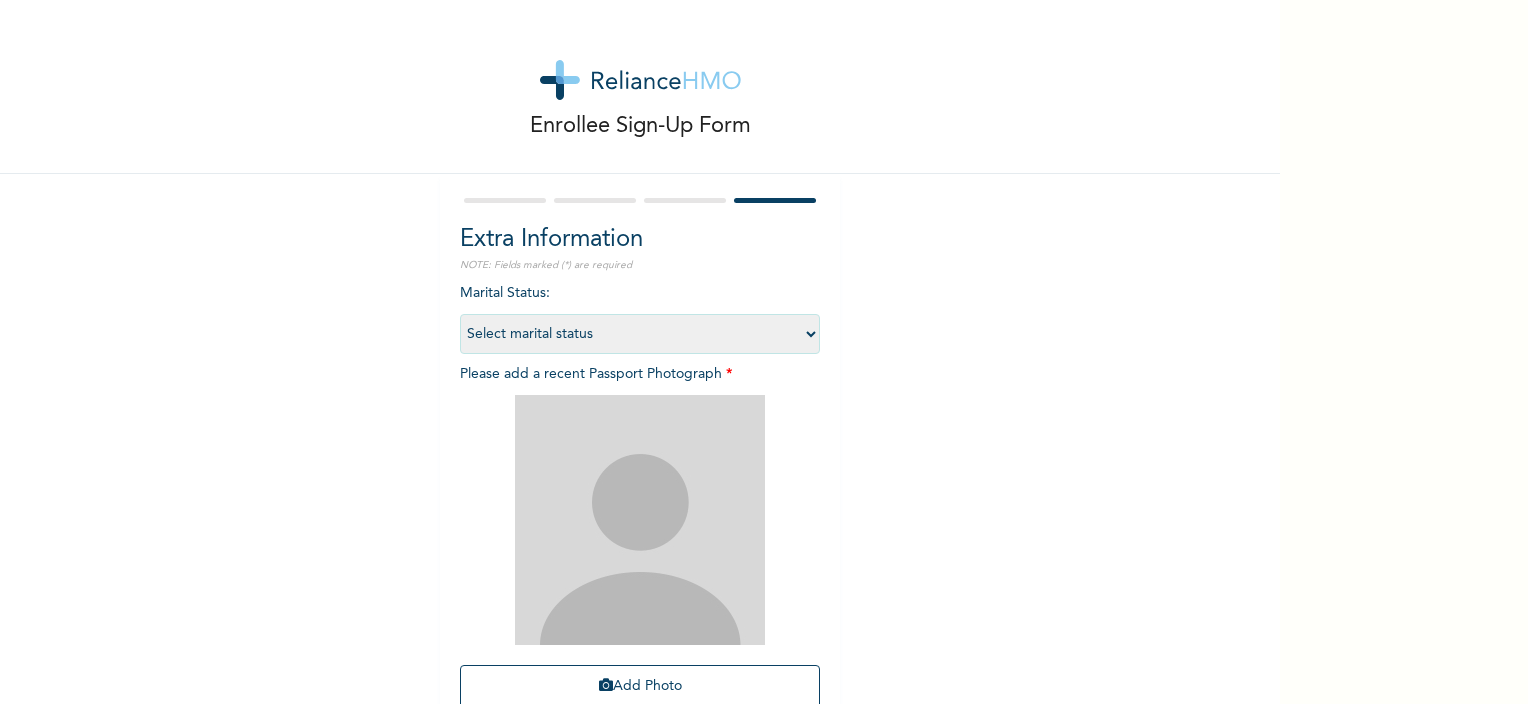 click on "Select marital status Single Married Divorced Widow/Widower" at bounding box center (640, 334) 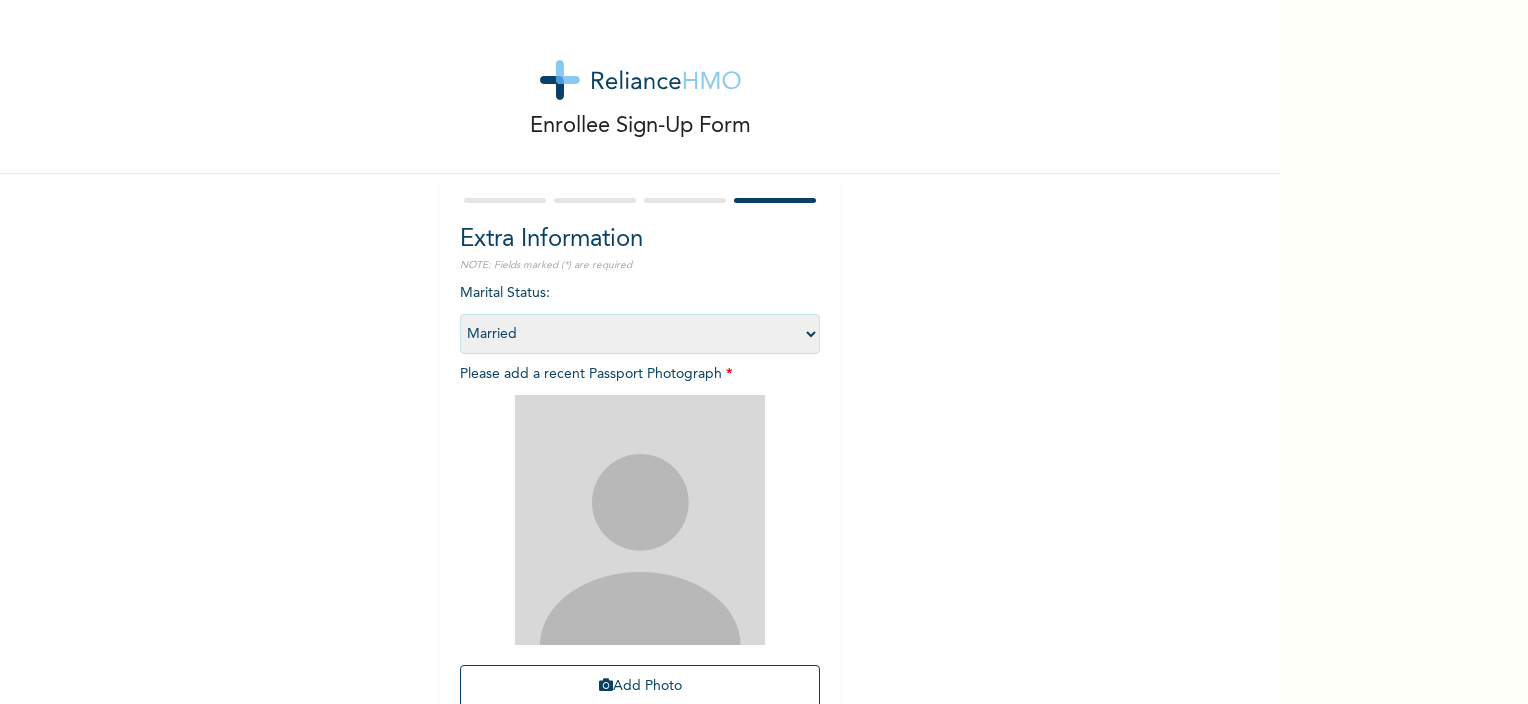 click on "Select marital status Single Married Divorced Widow/Widower" at bounding box center (640, 334) 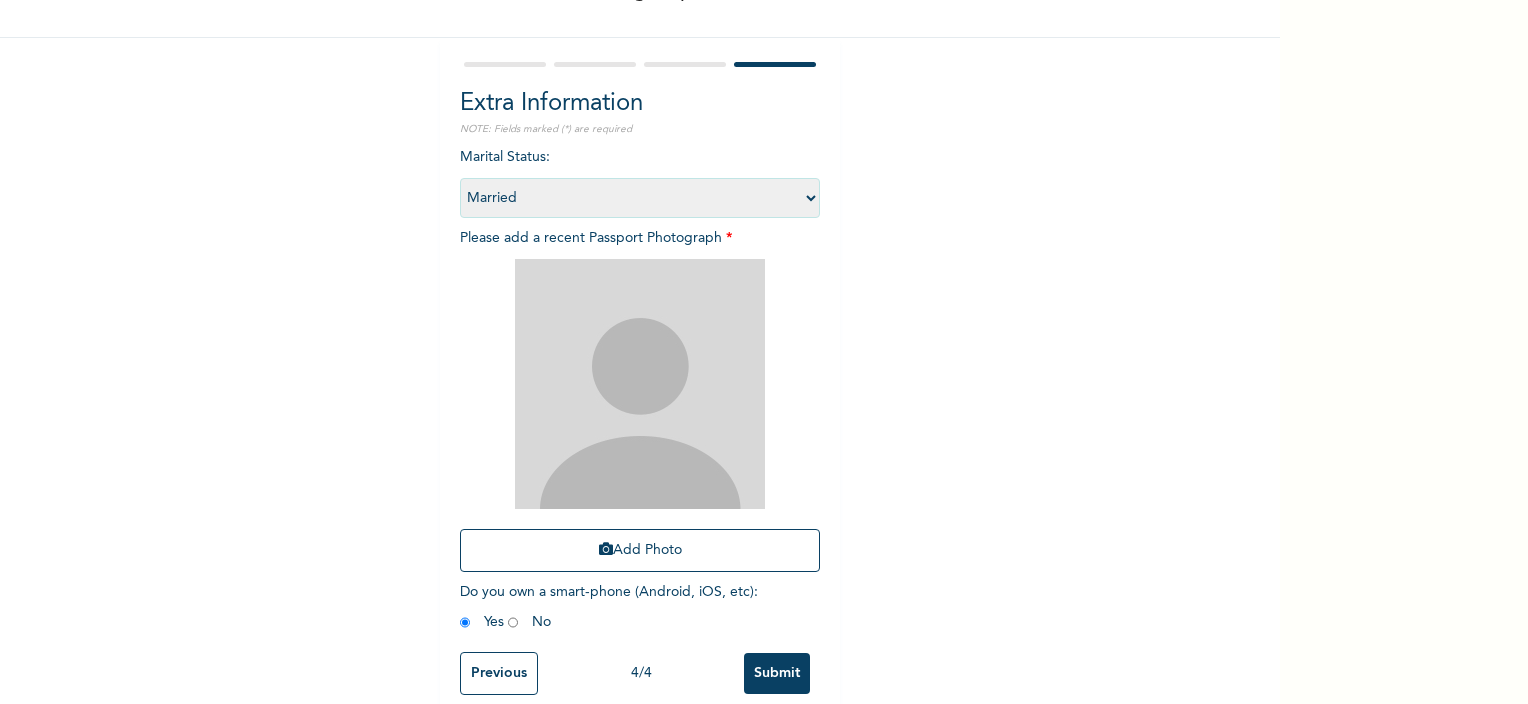 scroll, scrollTop: 171, scrollLeft: 0, axis: vertical 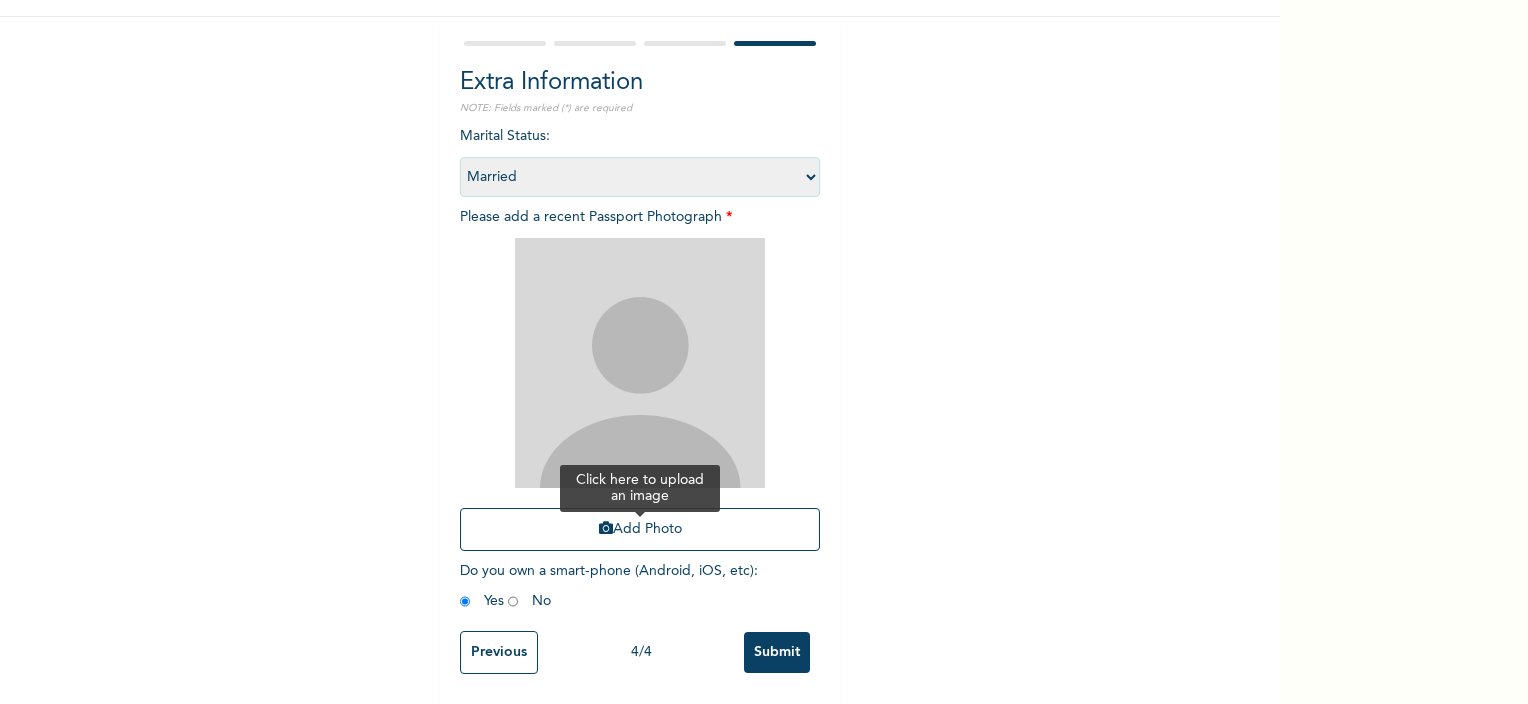 click on "Add Photo" at bounding box center (640, 529) 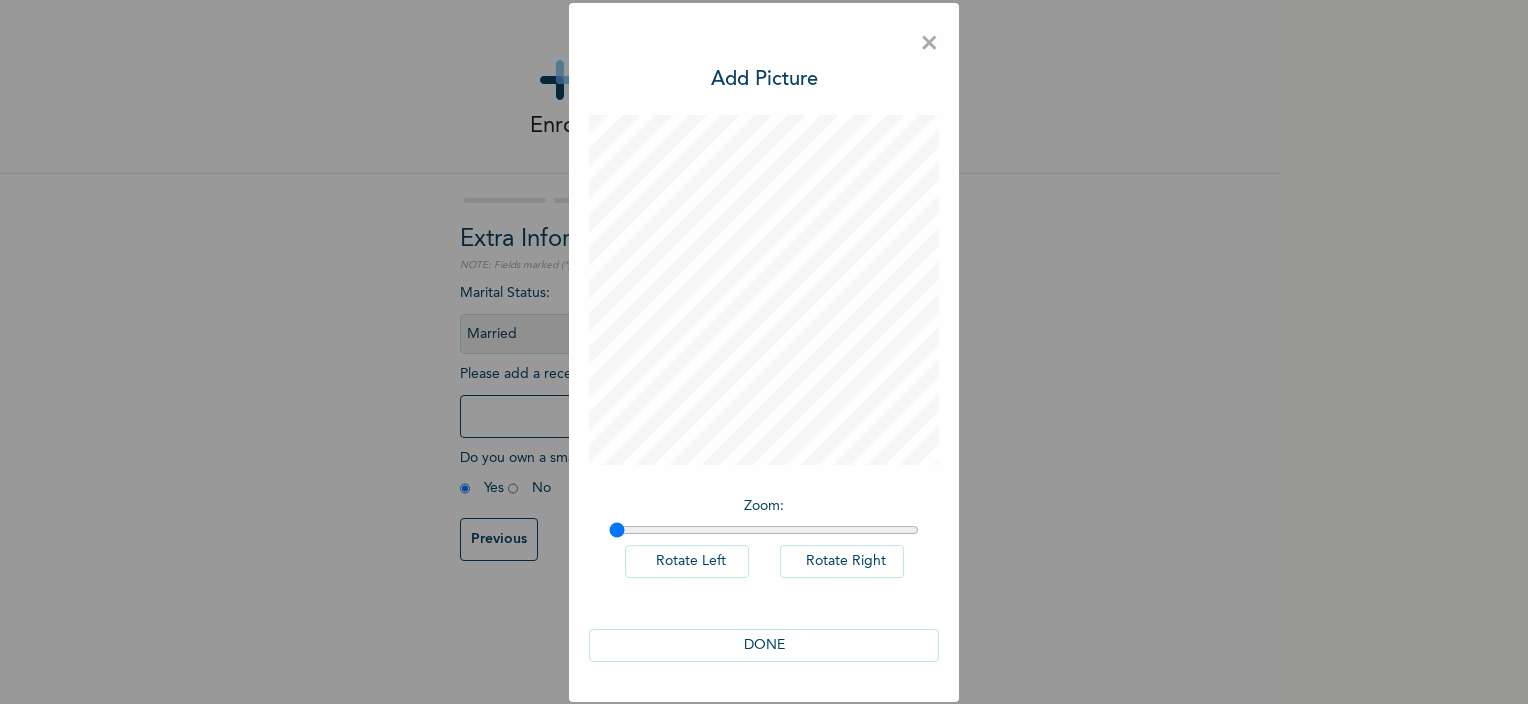 scroll, scrollTop: 0, scrollLeft: 0, axis: both 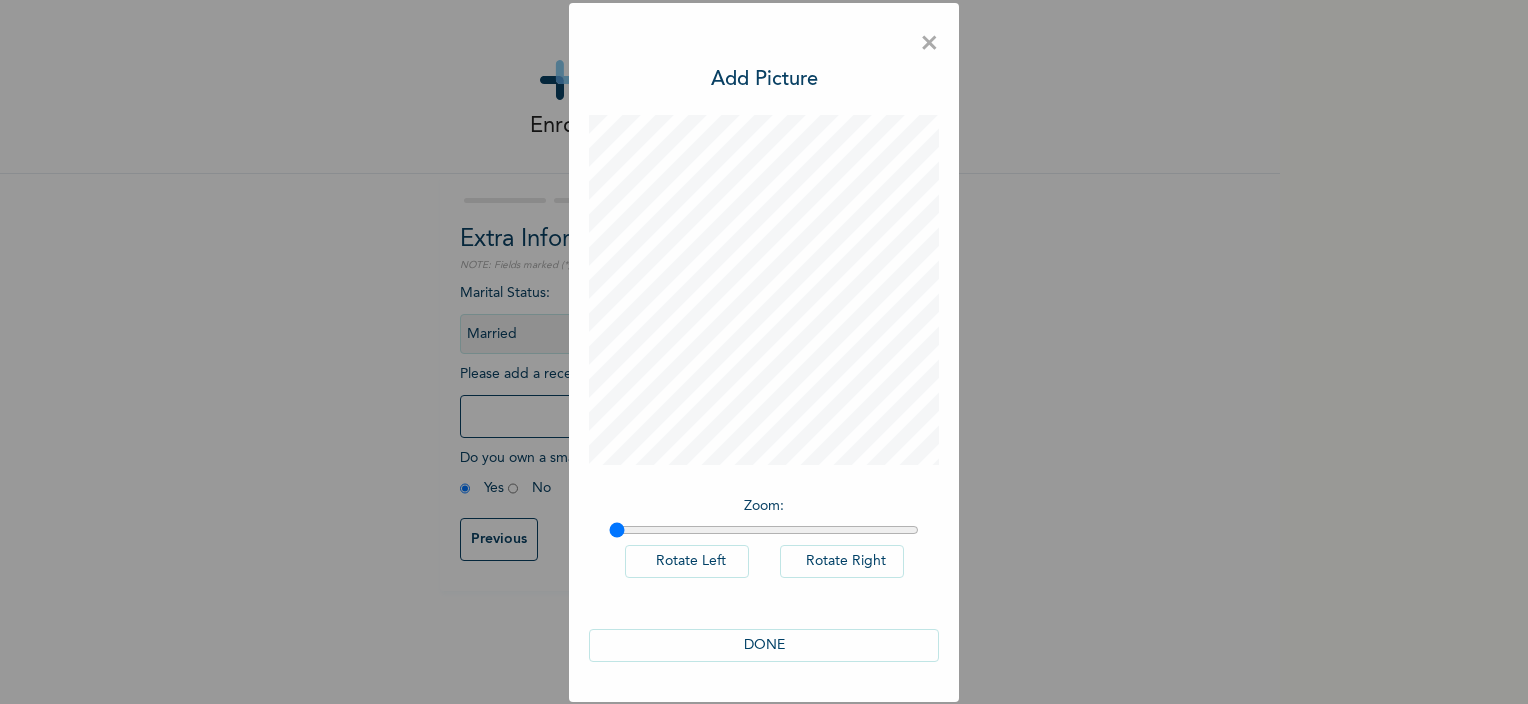 click on "DONE" at bounding box center (764, 645) 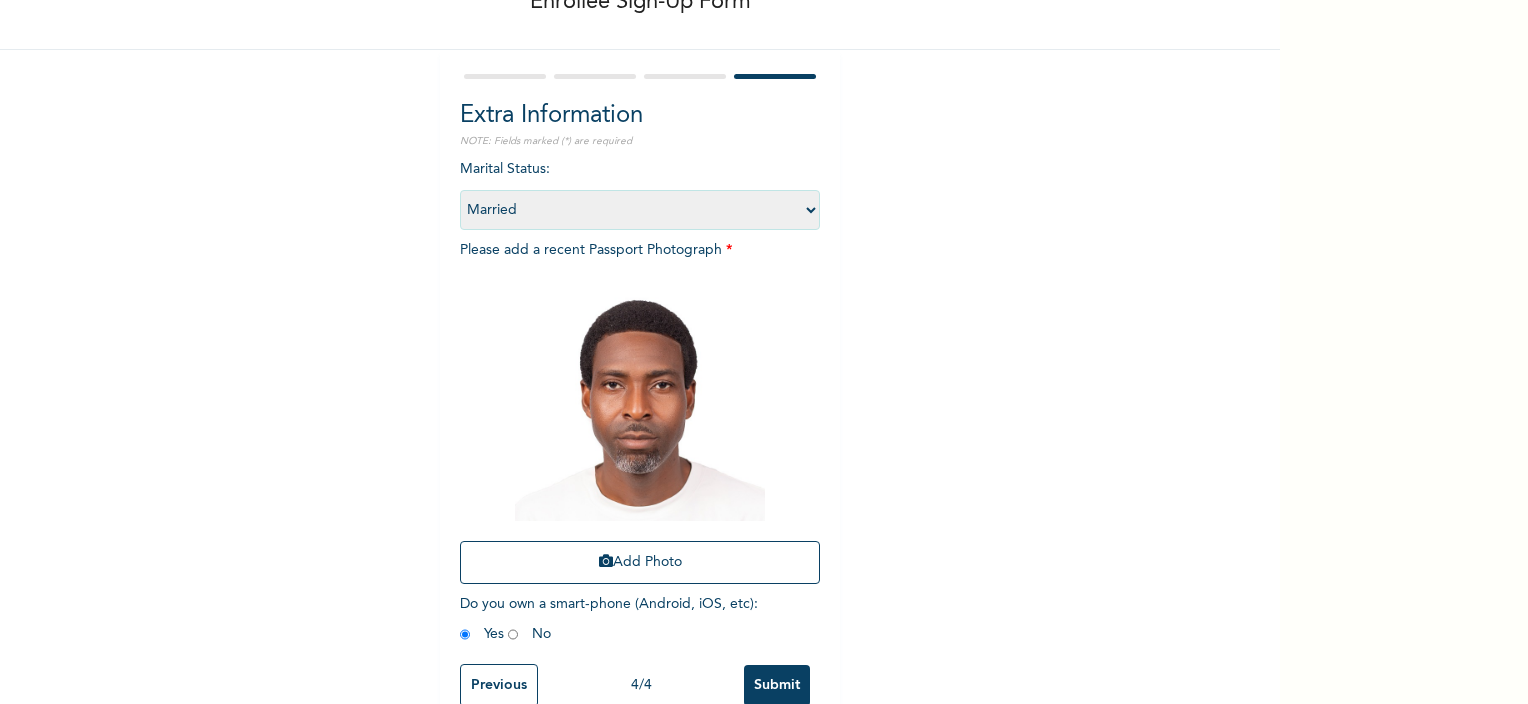 scroll, scrollTop: 171, scrollLeft: 0, axis: vertical 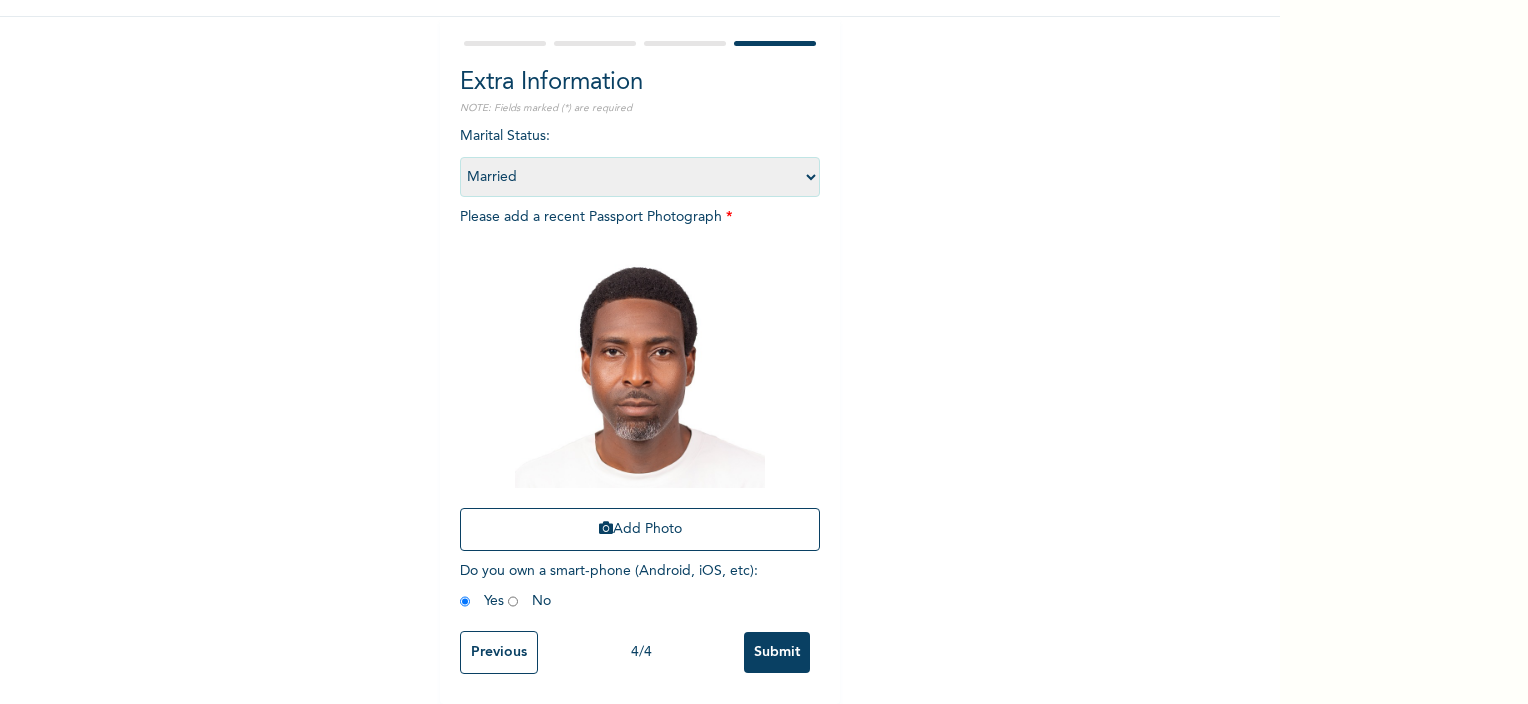click on "Submit" at bounding box center [777, 652] 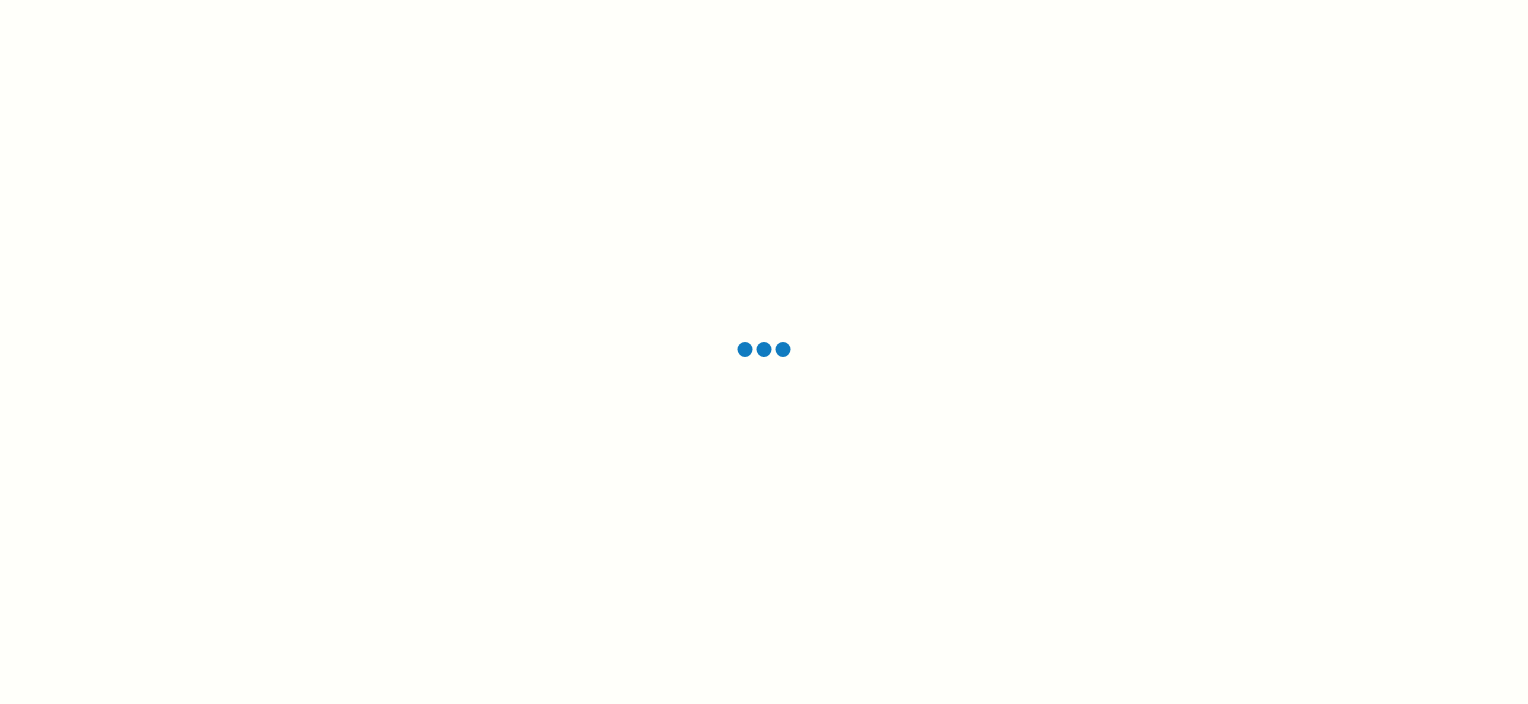 scroll, scrollTop: 0, scrollLeft: 0, axis: both 